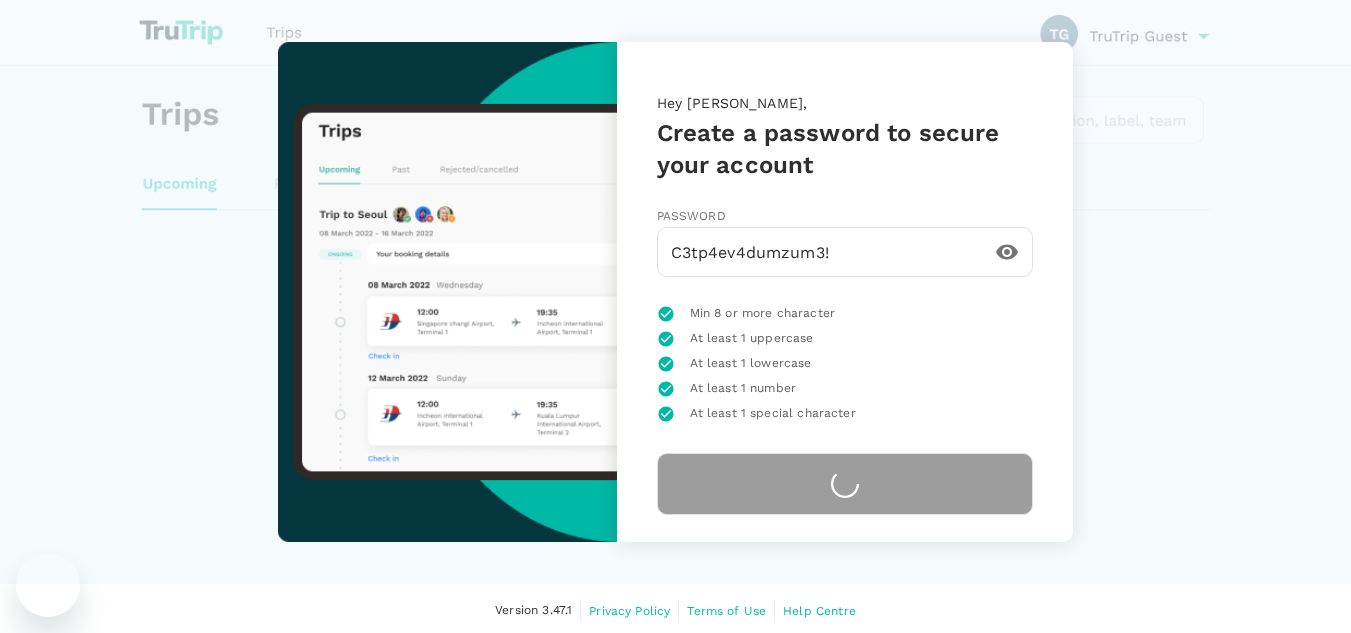 scroll, scrollTop: 0, scrollLeft: 0, axis: both 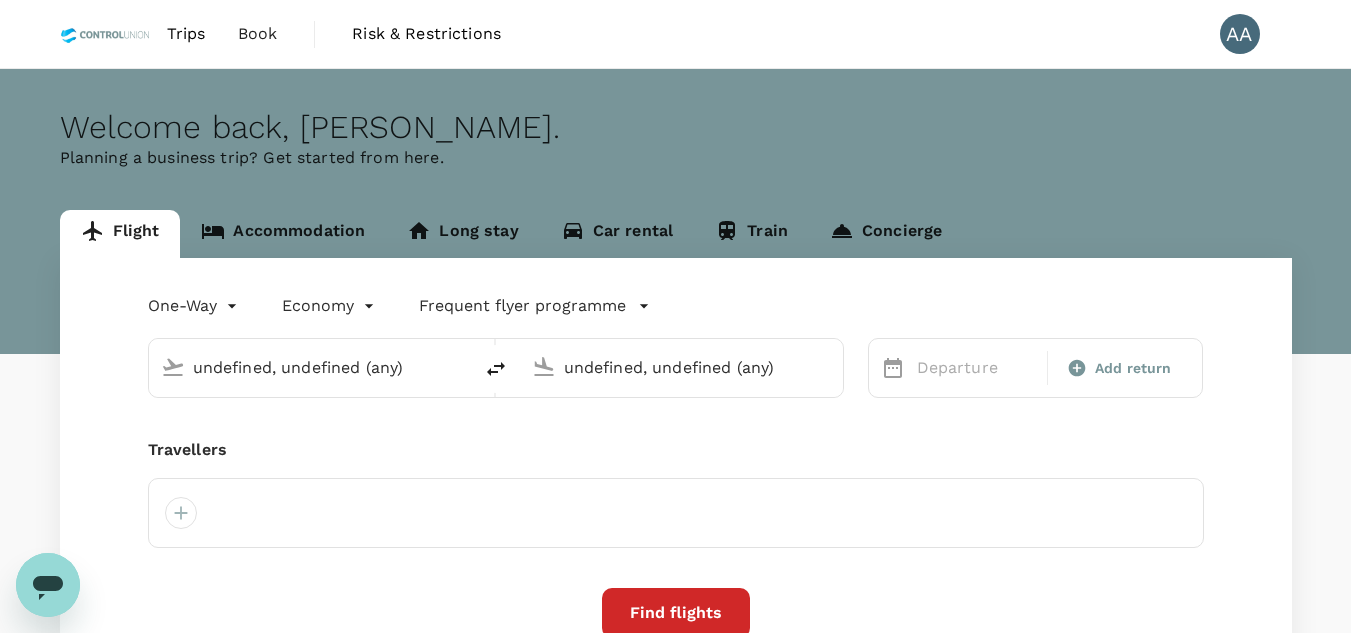 type 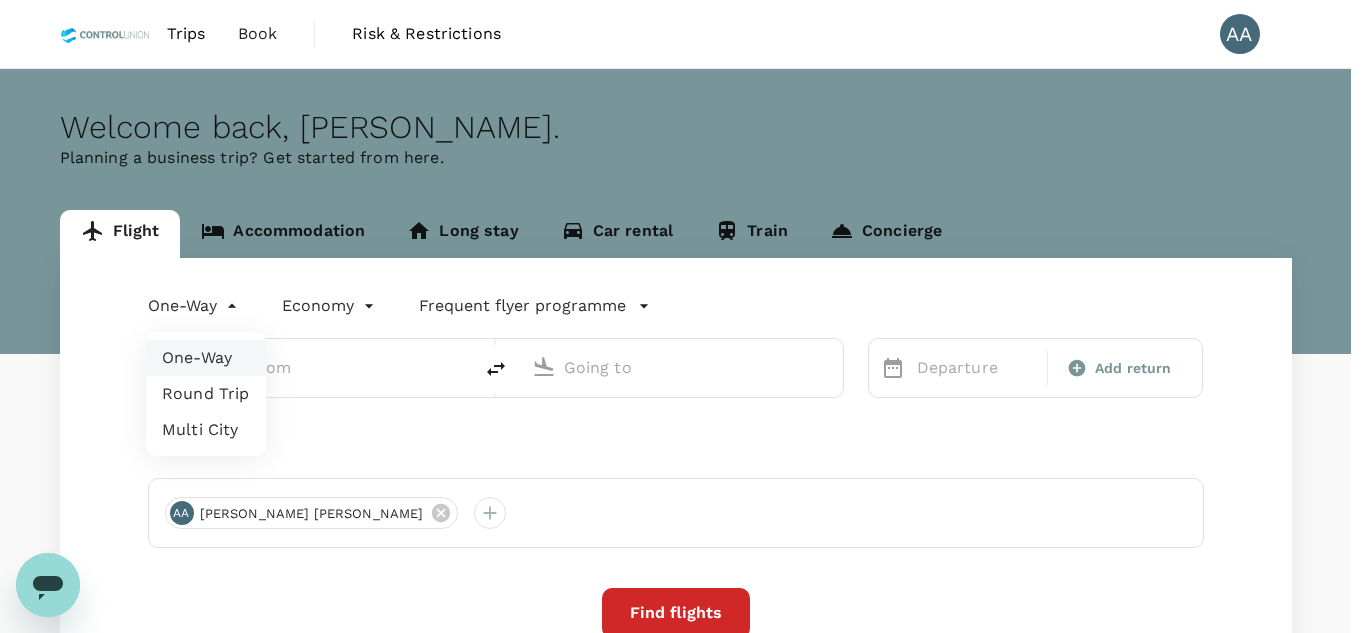 click on "Trips Book Risk & Restrictions AA Welcome back , [PERSON_NAME] . Planning a business trip? Get started from here. Flight Accommodation Long stay Car rental Train Concierge One-Way oneway Economy economy Frequent flyer programme Departure Add return Travellers   AA [PERSON_NAME] [PERSON_NAME] Find flights Version 3.47.1 Privacy Policy Terms of Use Help Centre Frequent flyer programme Add new One-Way Round Trip Multi City" at bounding box center [683, 418] 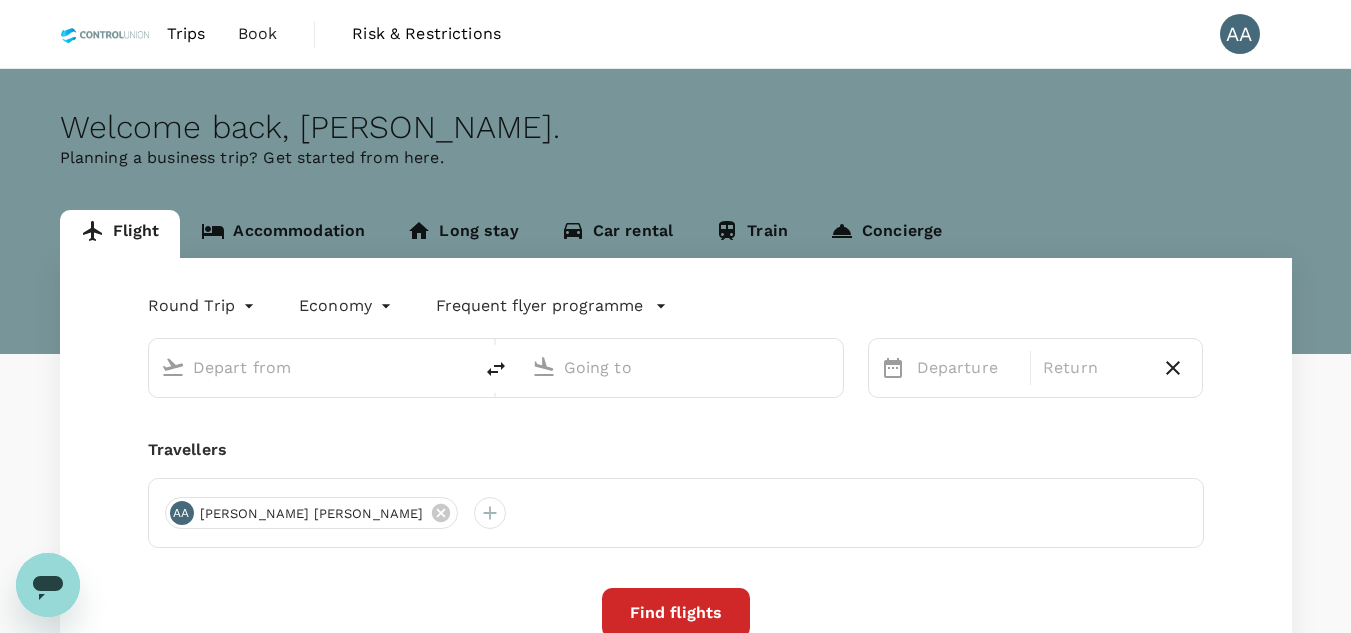 click at bounding box center (311, 367) 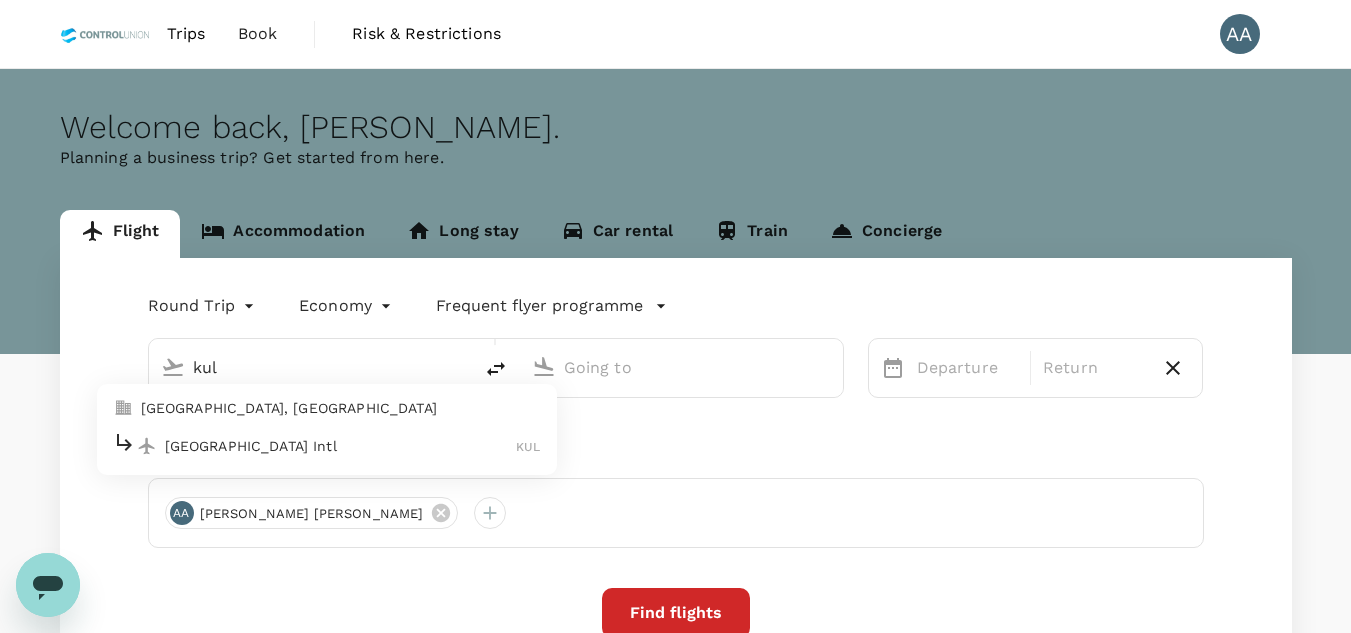 click on "[GEOGRAPHIC_DATA], [GEOGRAPHIC_DATA]" at bounding box center (341, 408) 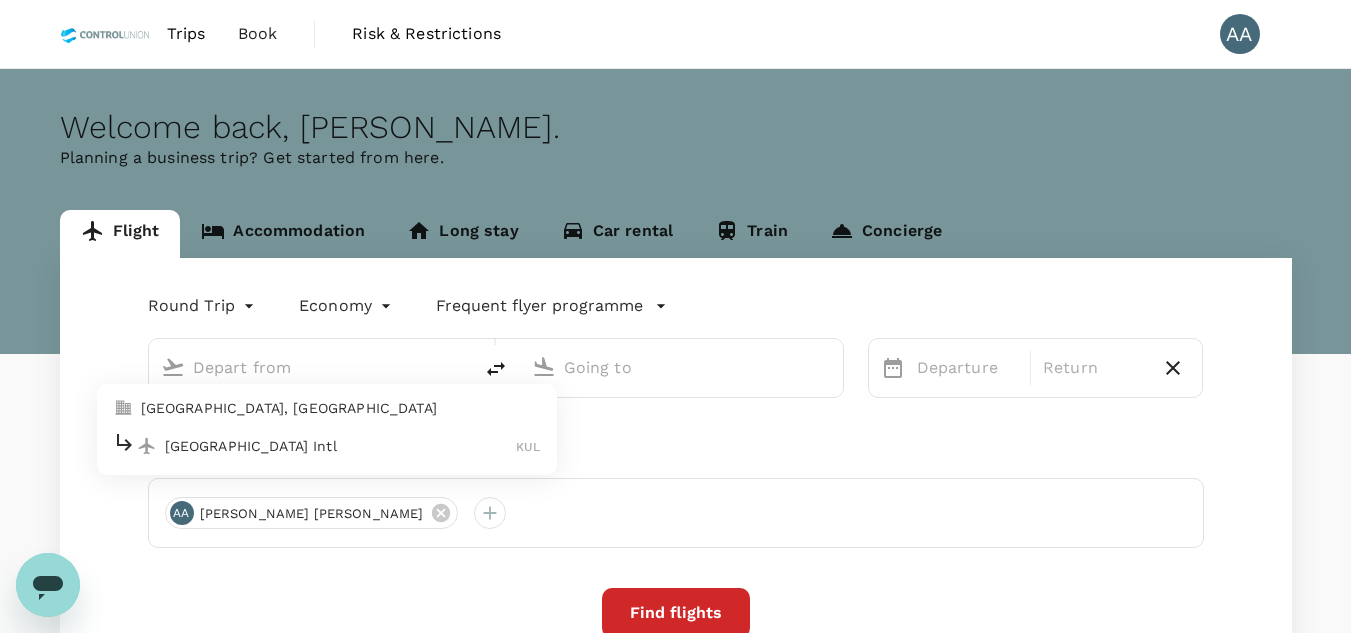 type on "[GEOGRAPHIC_DATA], [GEOGRAPHIC_DATA] (any)" 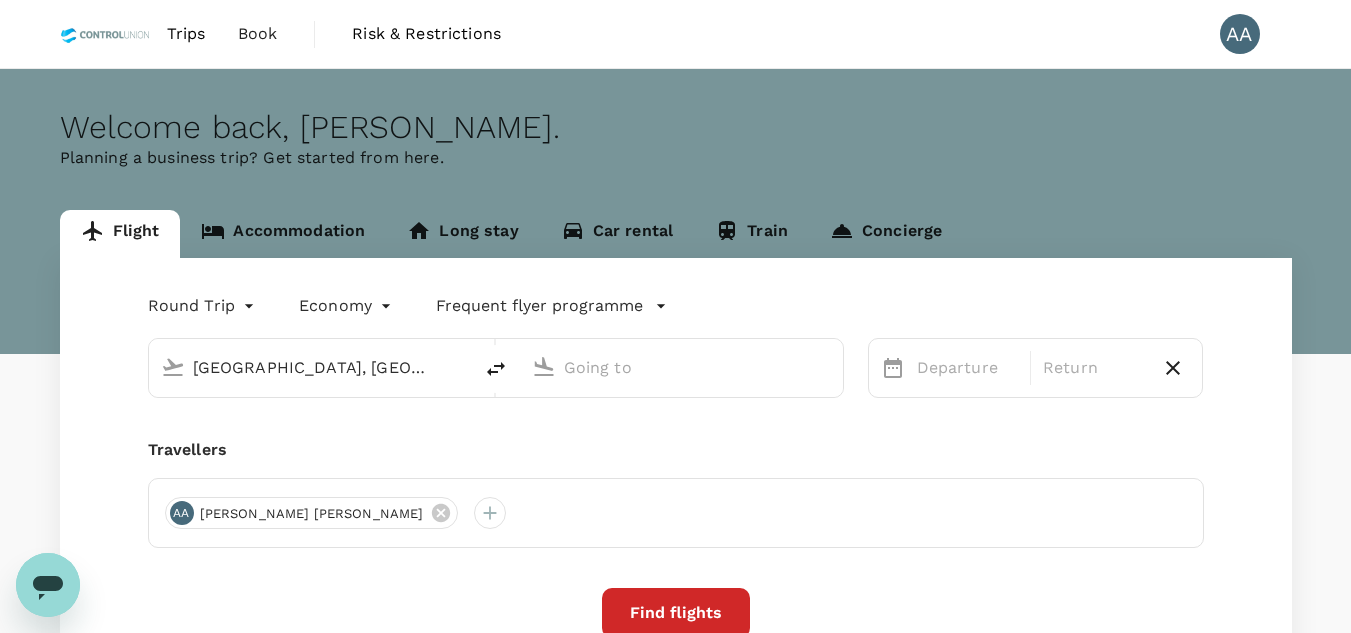 click at bounding box center (682, 367) 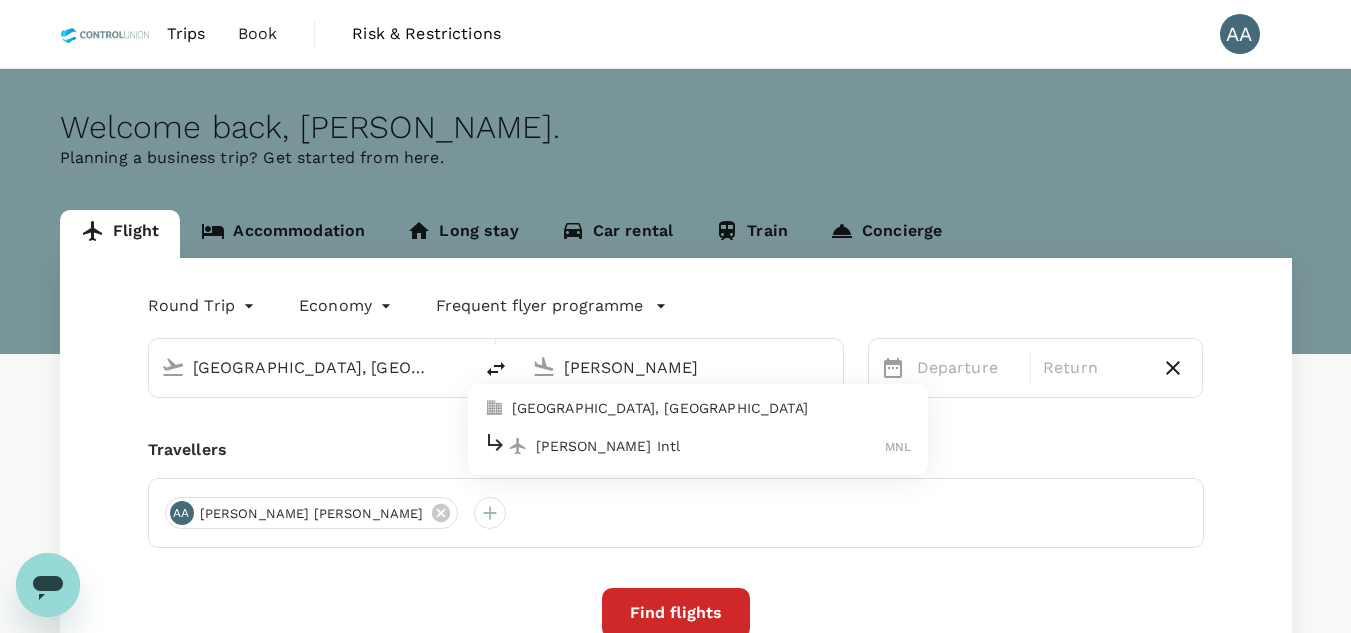 click on "[GEOGRAPHIC_DATA], [GEOGRAPHIC_DATA]" at bounding box center (712, 408) 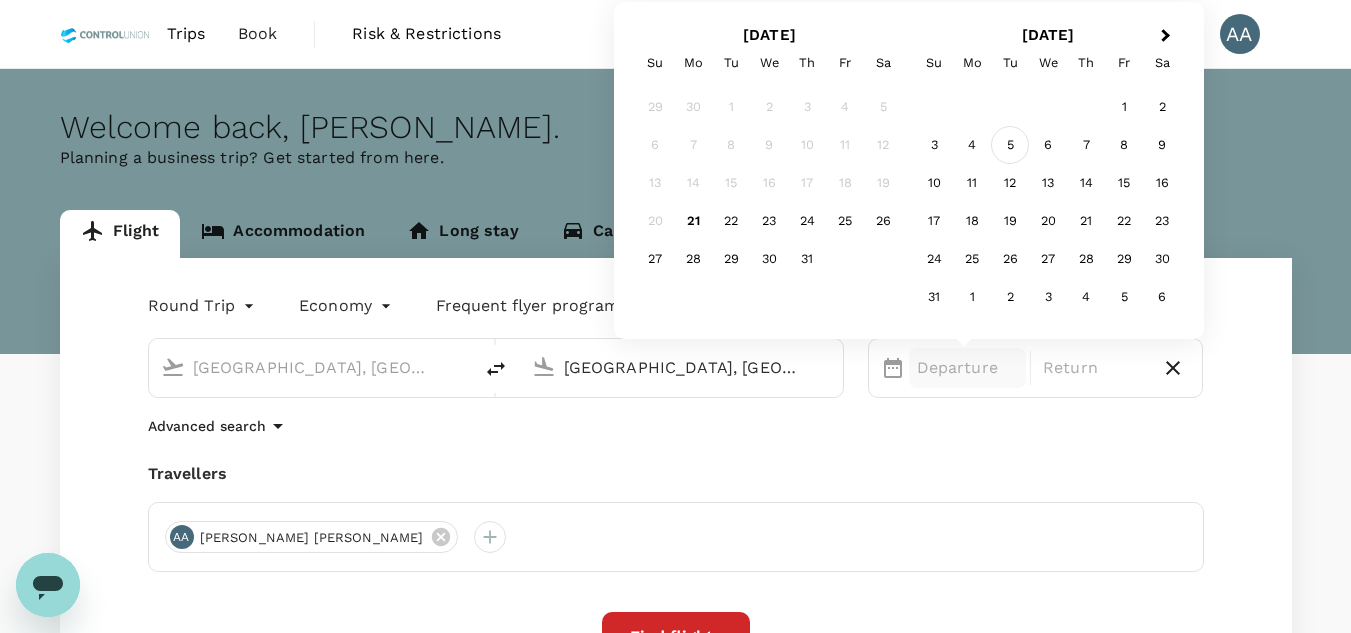 type on "[GEOGRAPHIC_DATA], [GEOGRAPHIC_DATA] (any)" 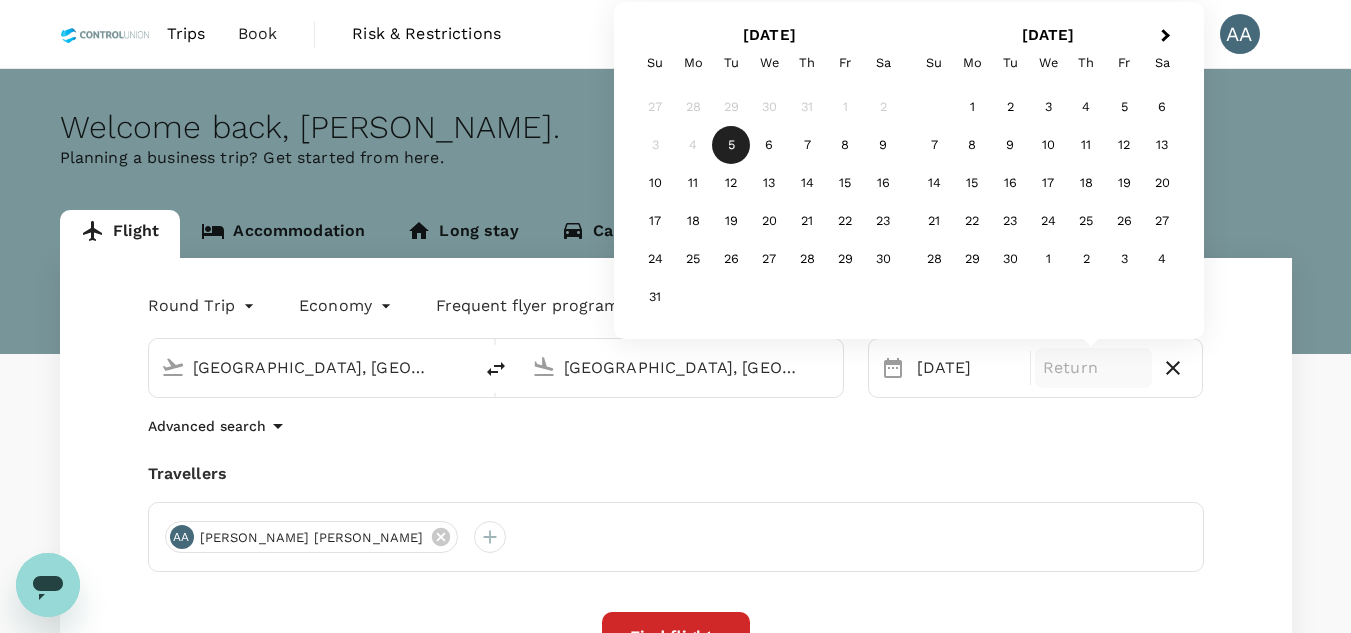 click on "[DATE] Su Mo Tu We Th Fr Sa 1 2 3 4 5 6 7 8 9 10 11 12 13 14 15 16 17 18 19 20 21 22 23 24 25 26 27 28 29 30 1 2 3 4" at bounding box center [1048, 170] 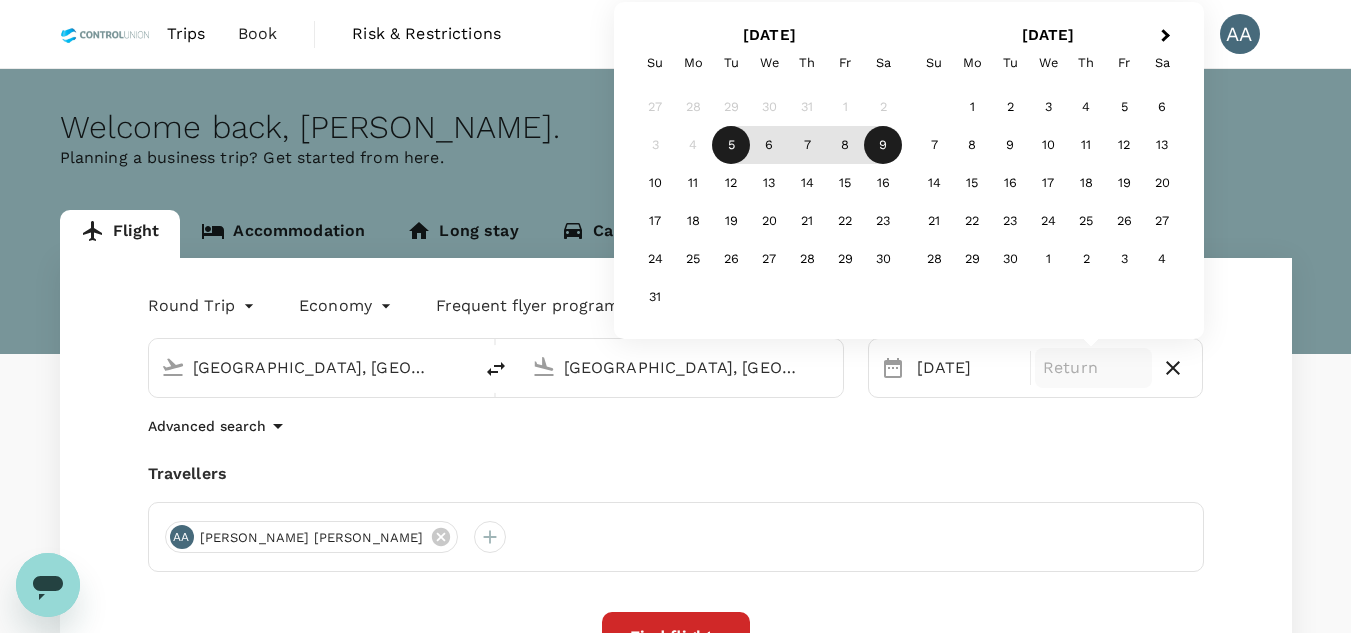 click on "9" at bounding box center [883, 145] 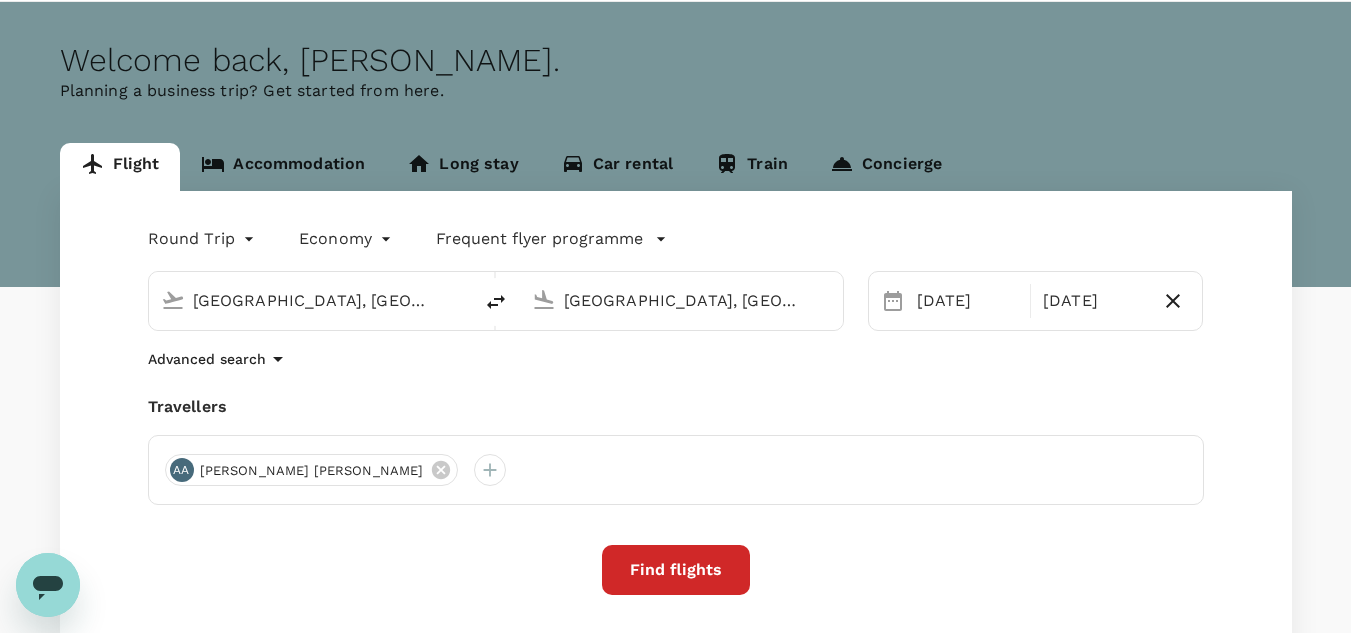 scroll, scrollTop: 100, scrollLeft: 0, axis: vertical 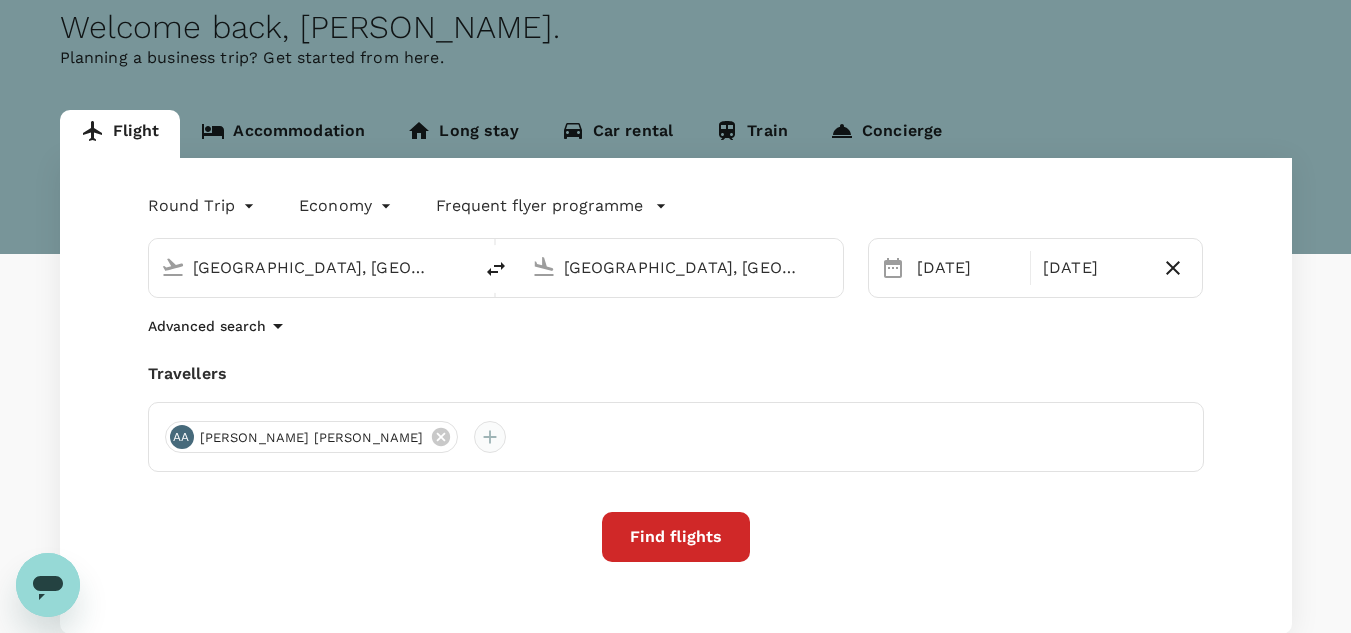 click at bounding box center (490, 437) 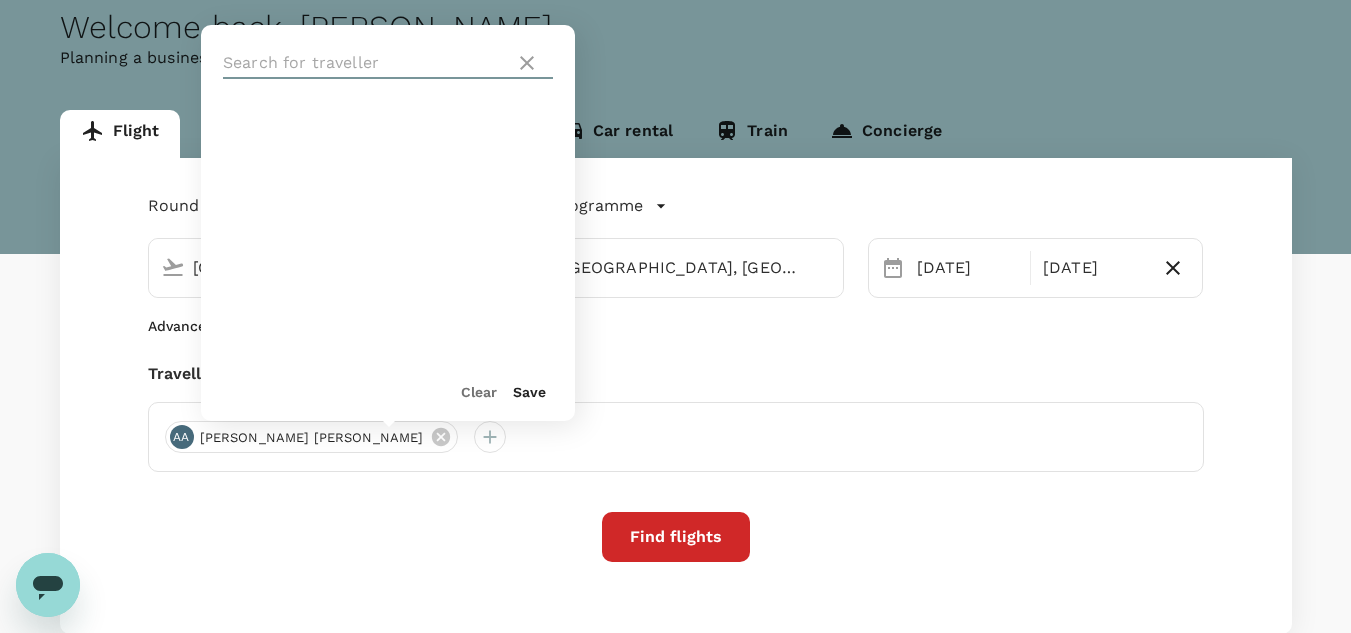 click at bounding box center (365, 63) 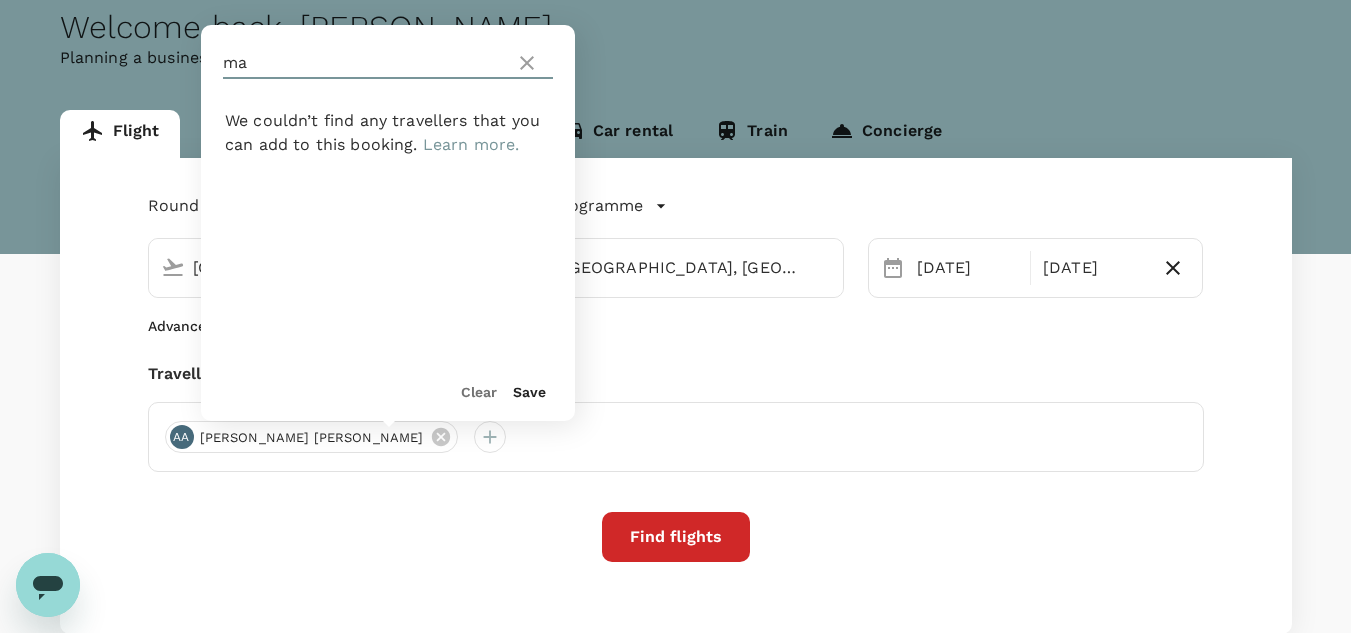 type on "m" 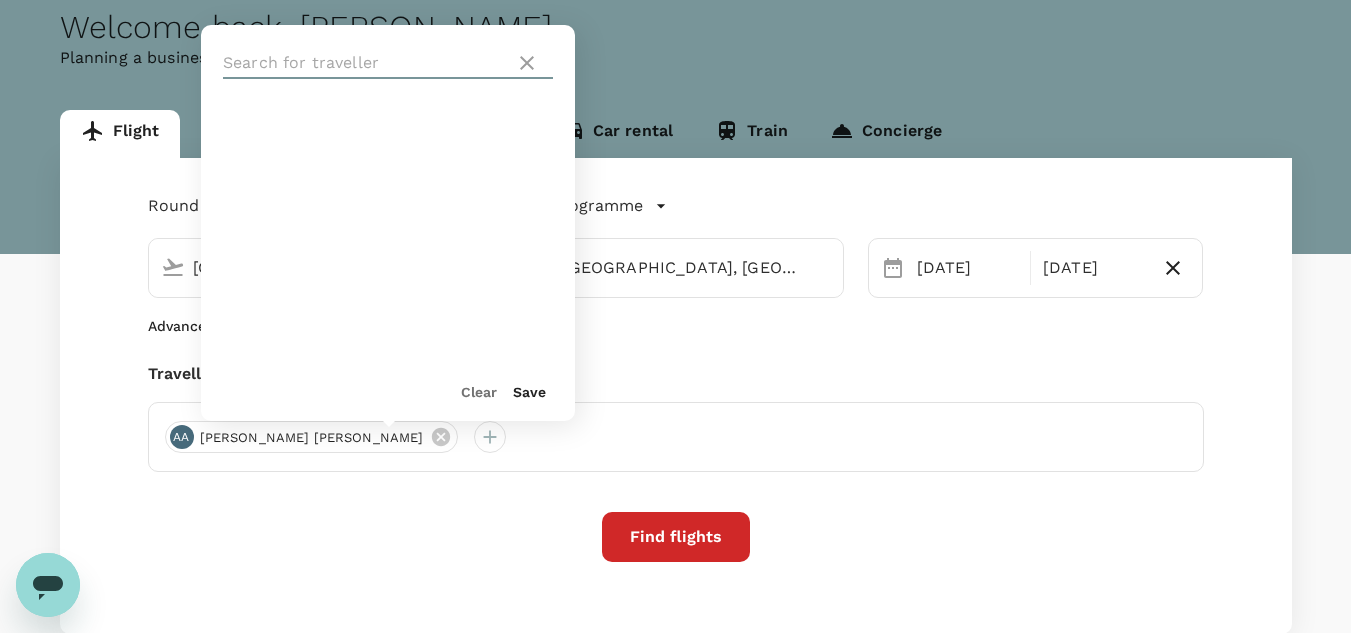 click 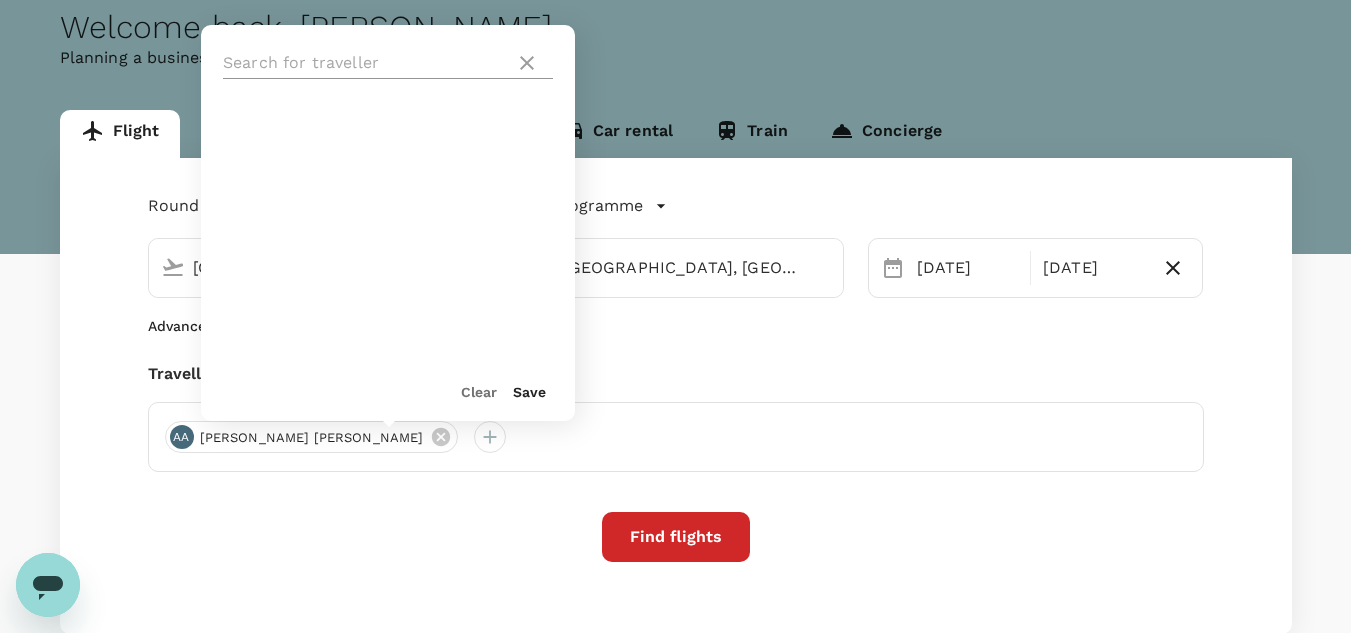click 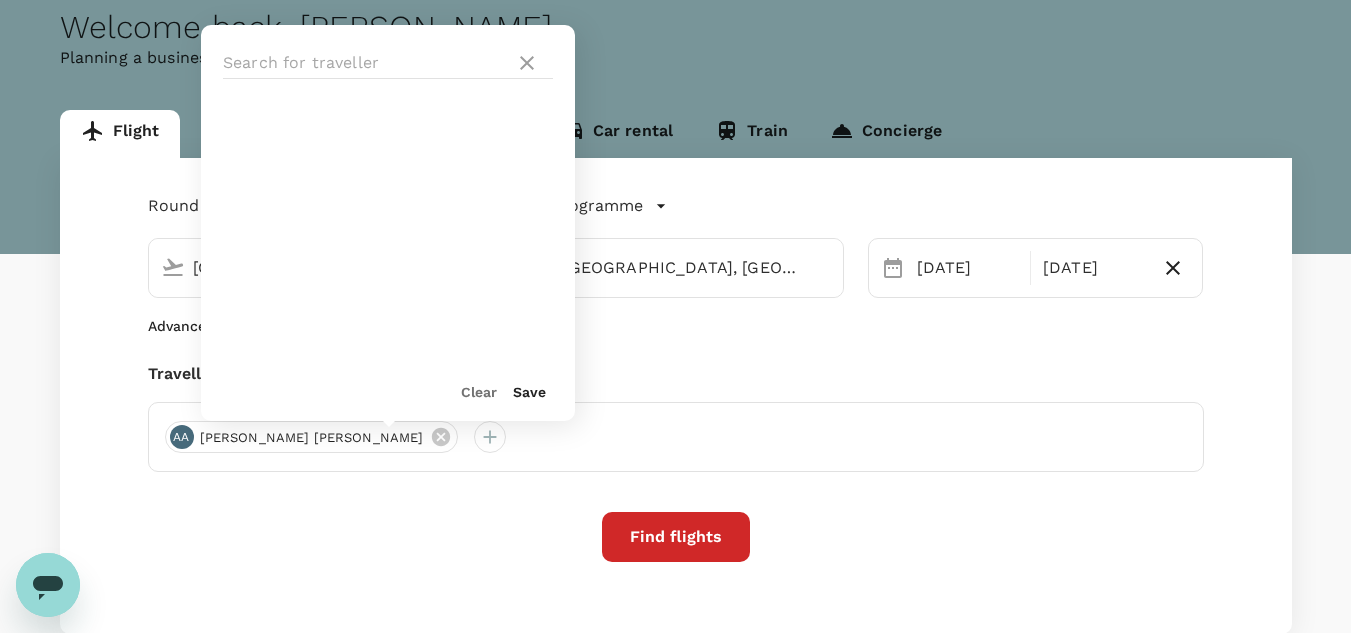 click on "Clear" at bounding box center (479, 392) 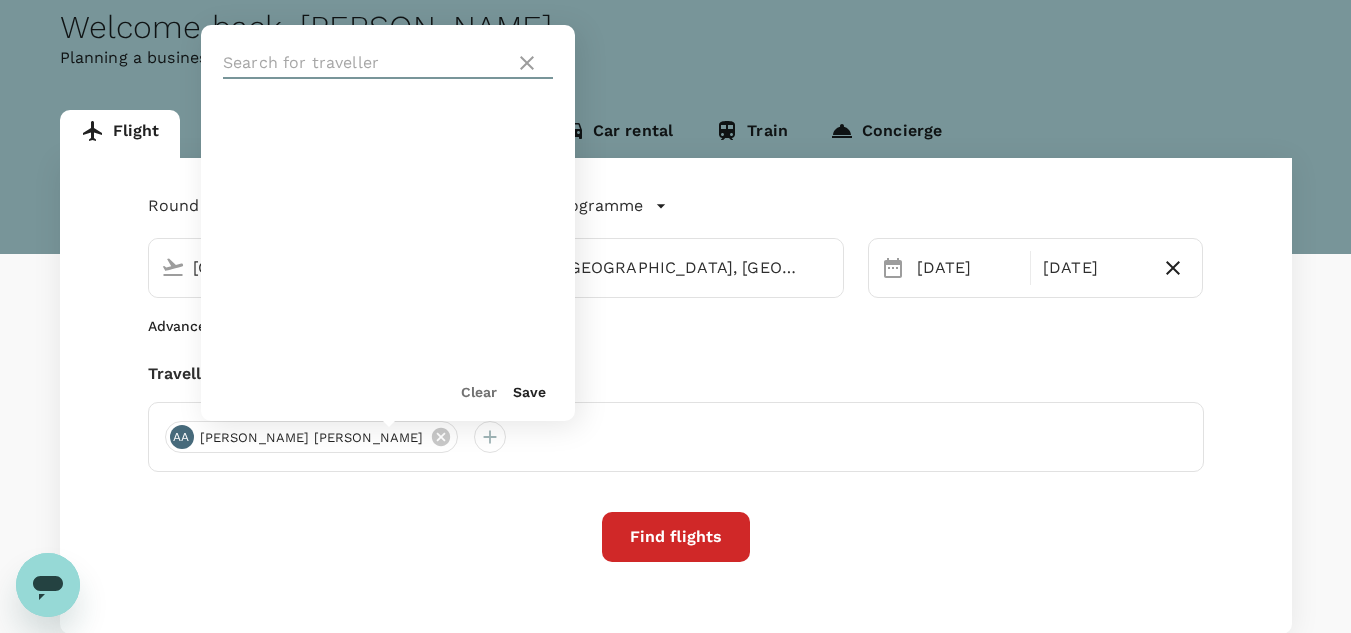 click at bounding box center (365, 63) 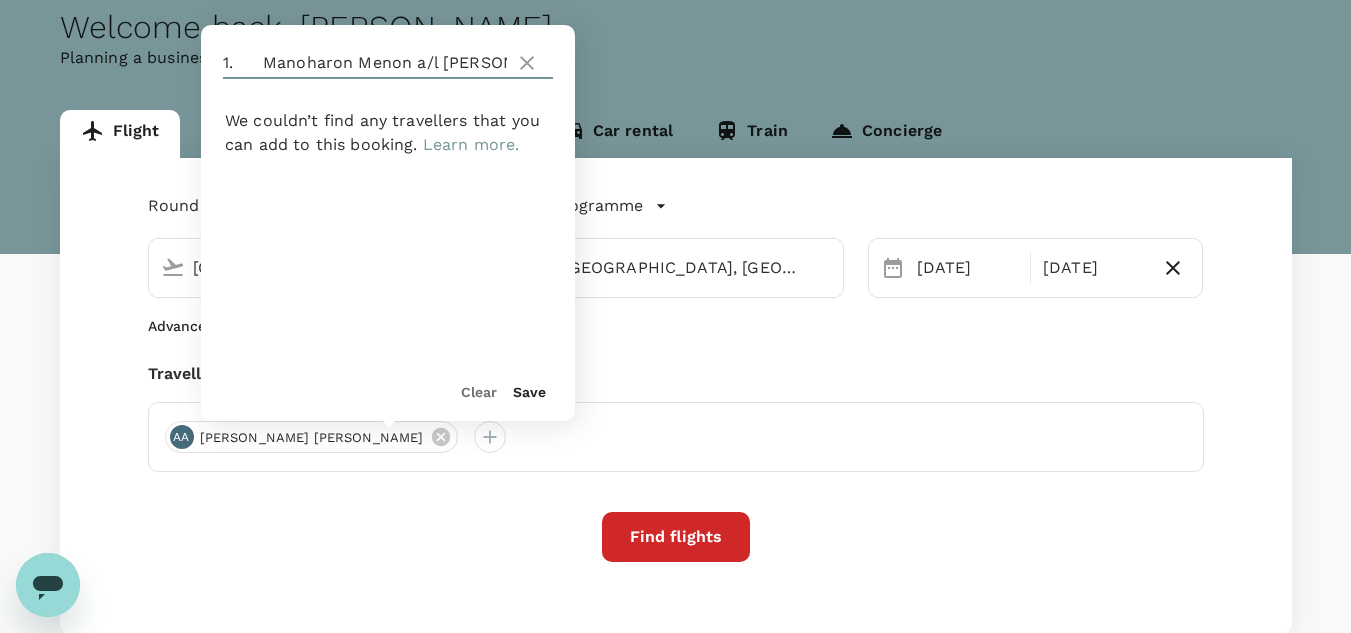 scroll, scrollTop: 0, scrollLeft: 26, axis: horizontal 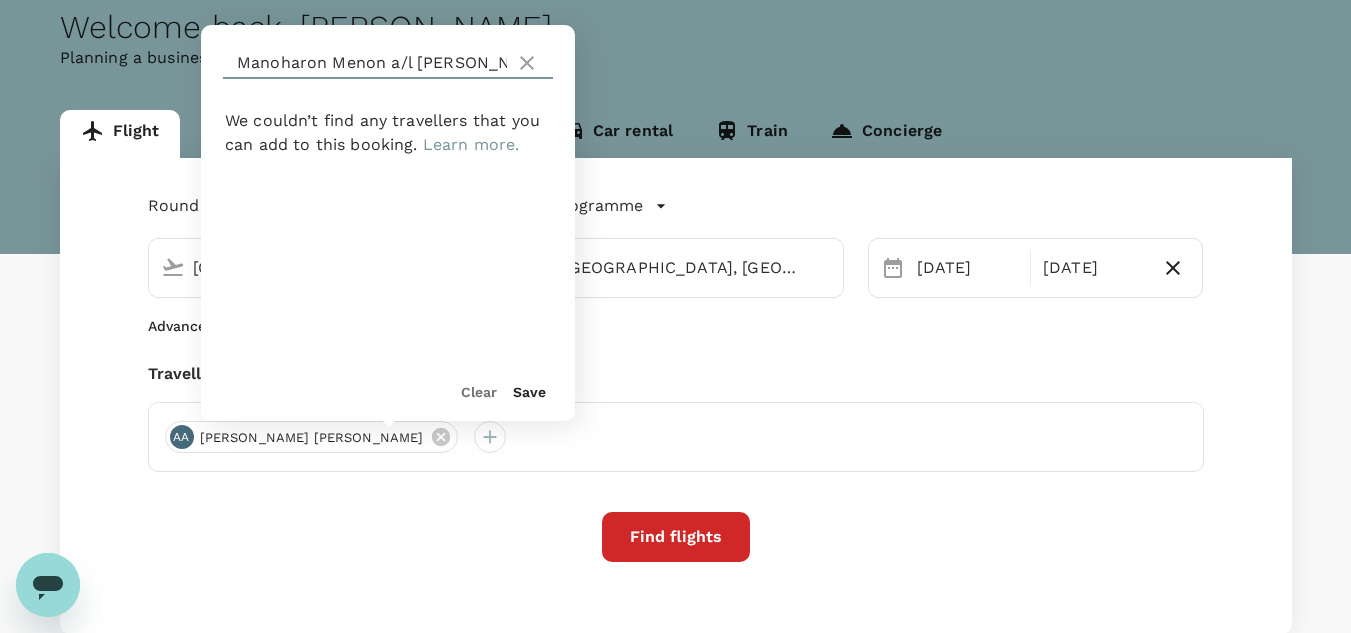 type on "1.	Manoharon Menon a/l [PERSON_NAME]" 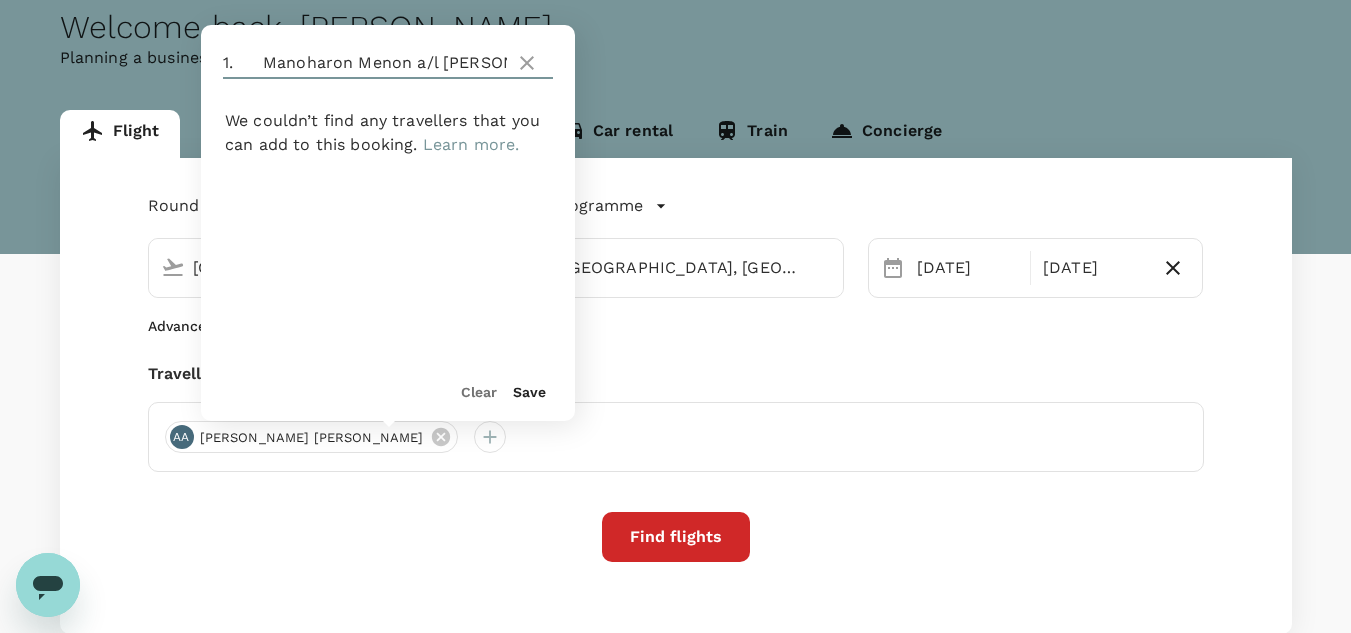 click on "Learn more." at bounding box center [471, 144] 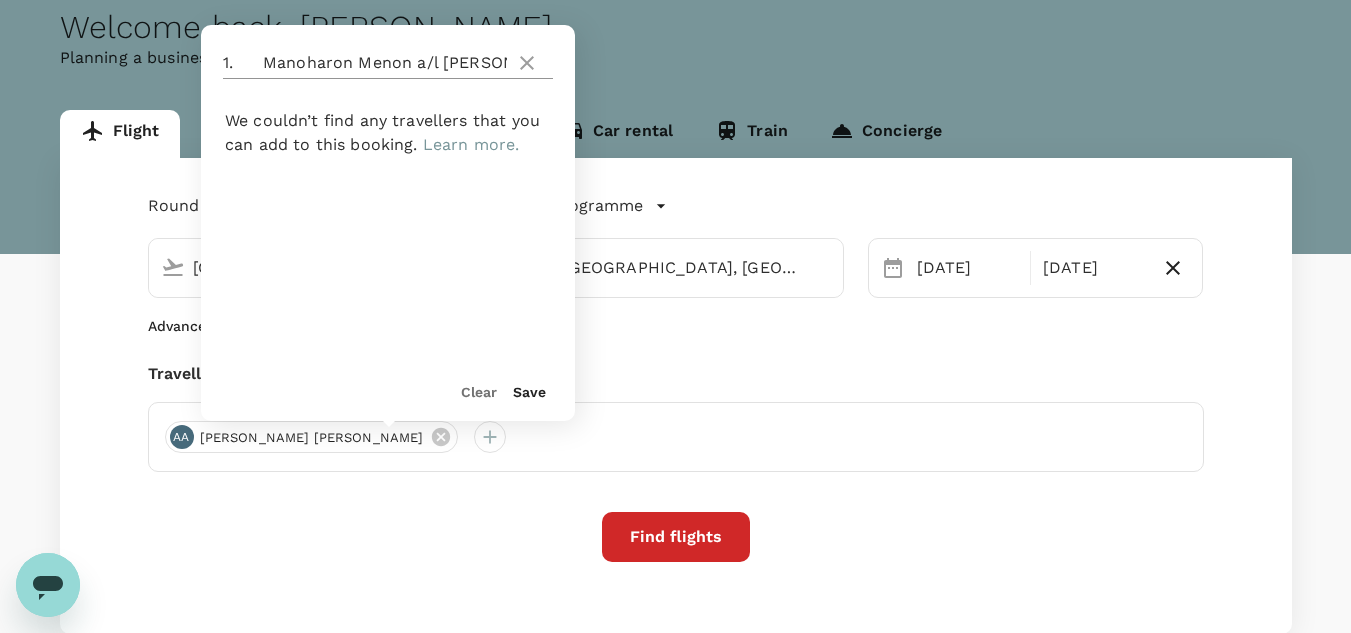 click 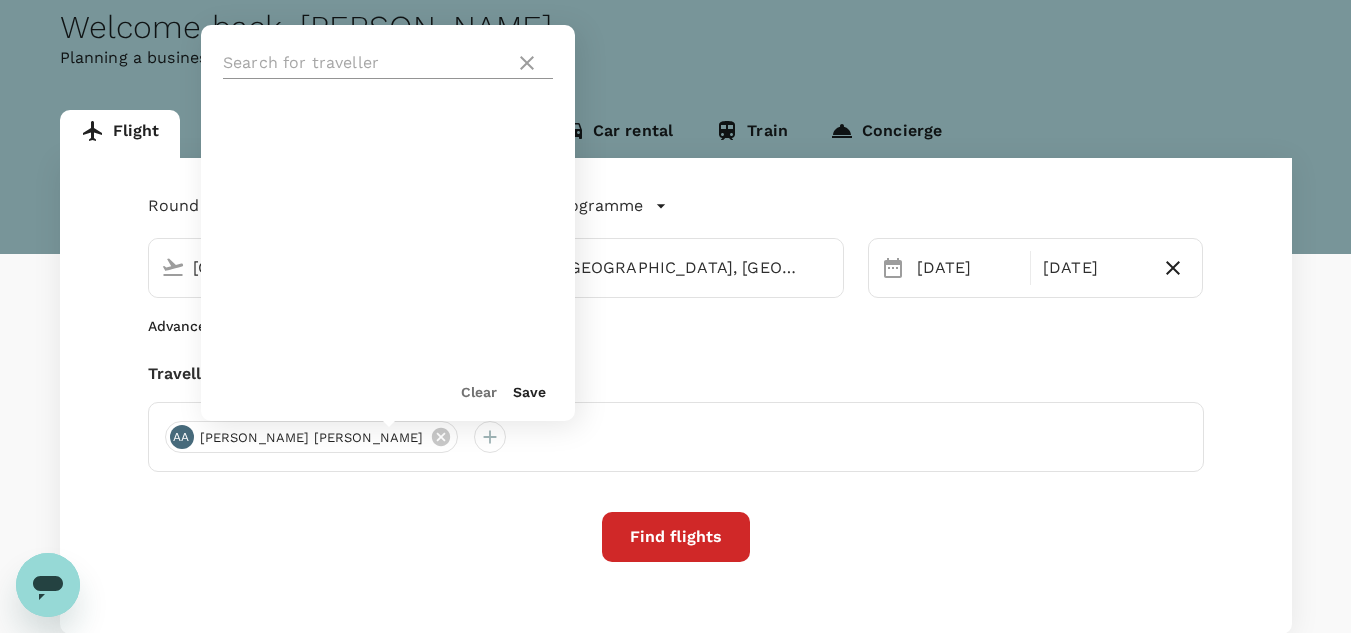 click 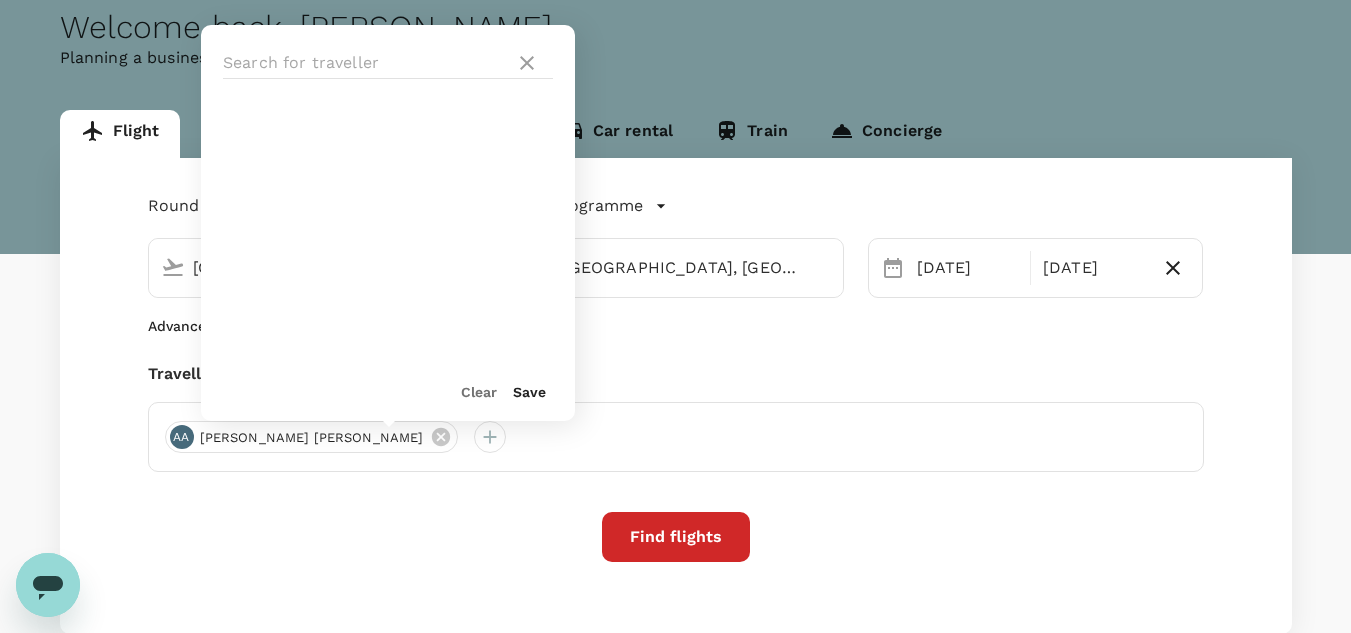 click on "Clear" at bounding box center (479, 392) 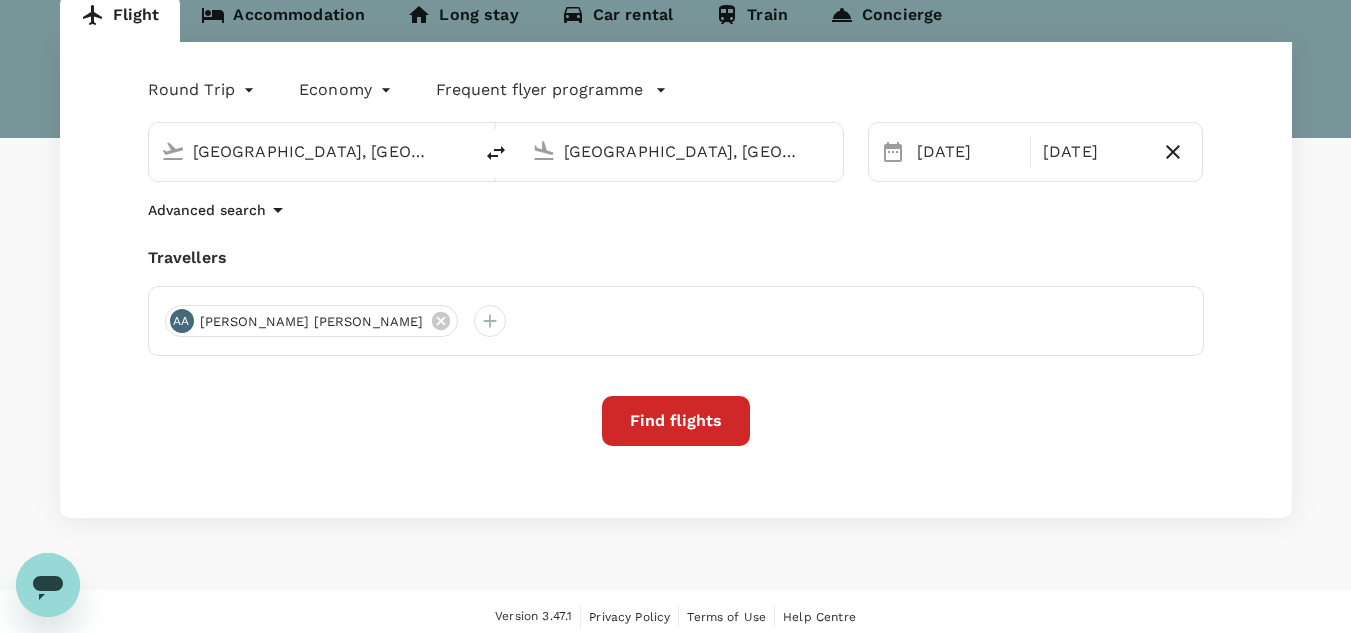 scroll, scrollTop: 227, scrollLeft: 0, axis: vertical 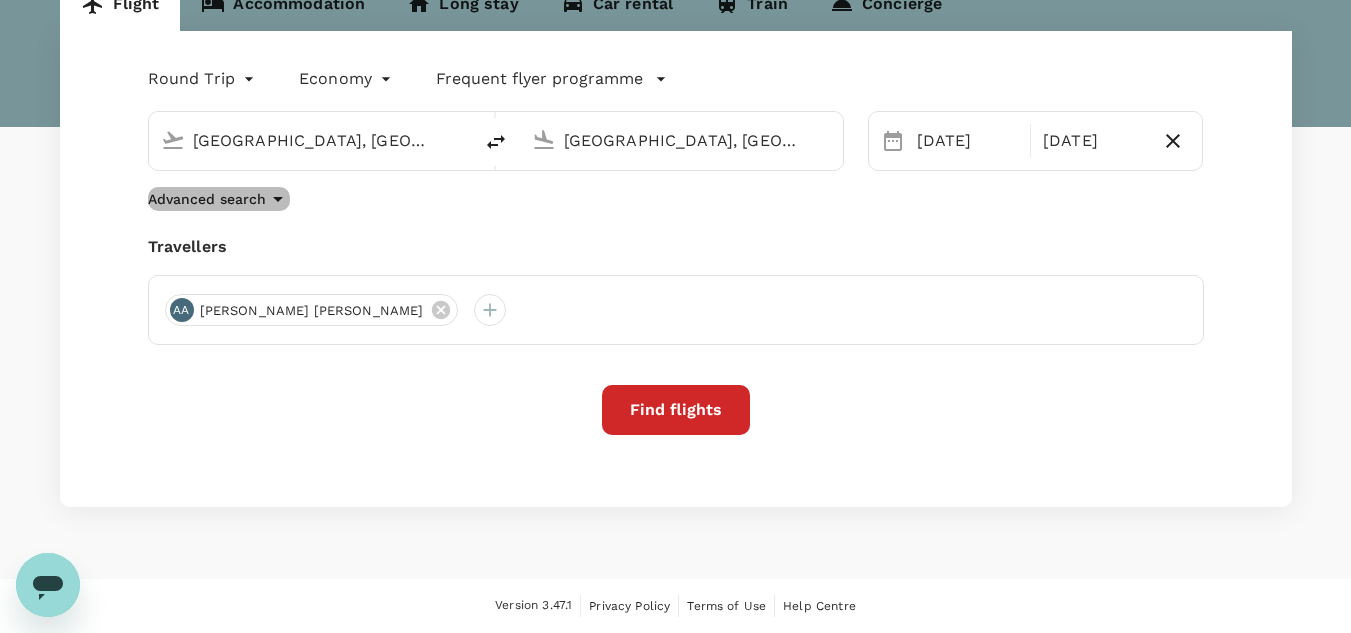click 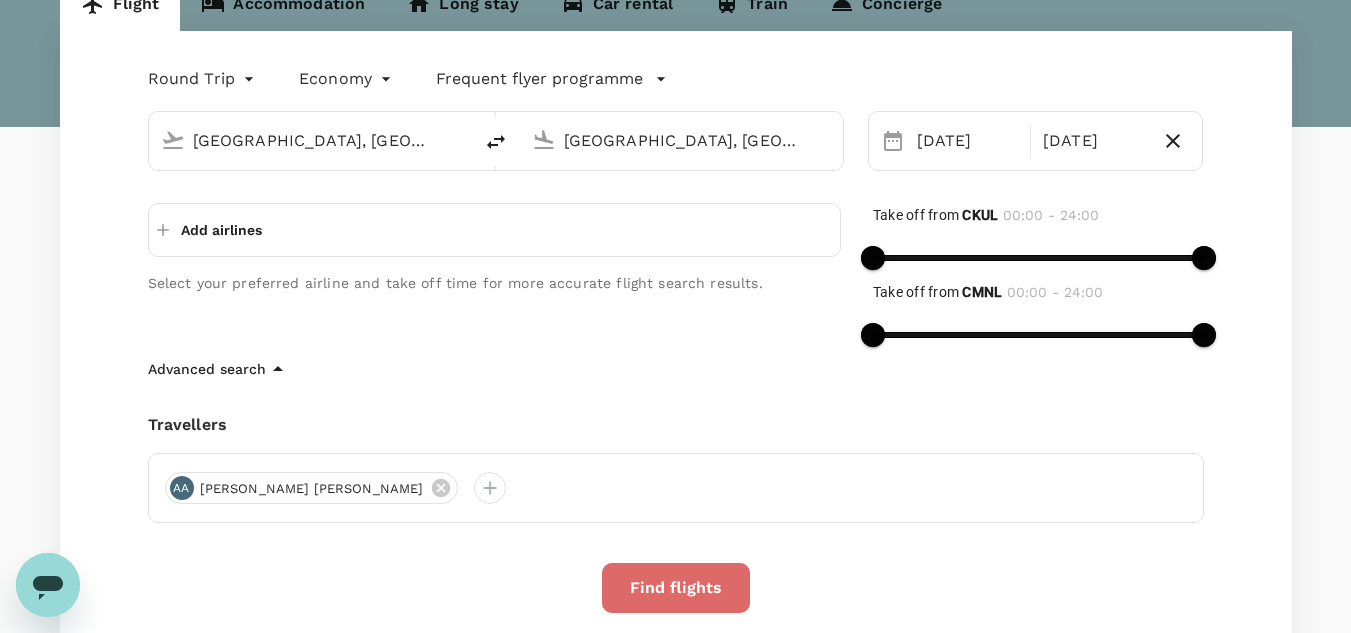 click on "Find flights" at bounding box center [676, 588] 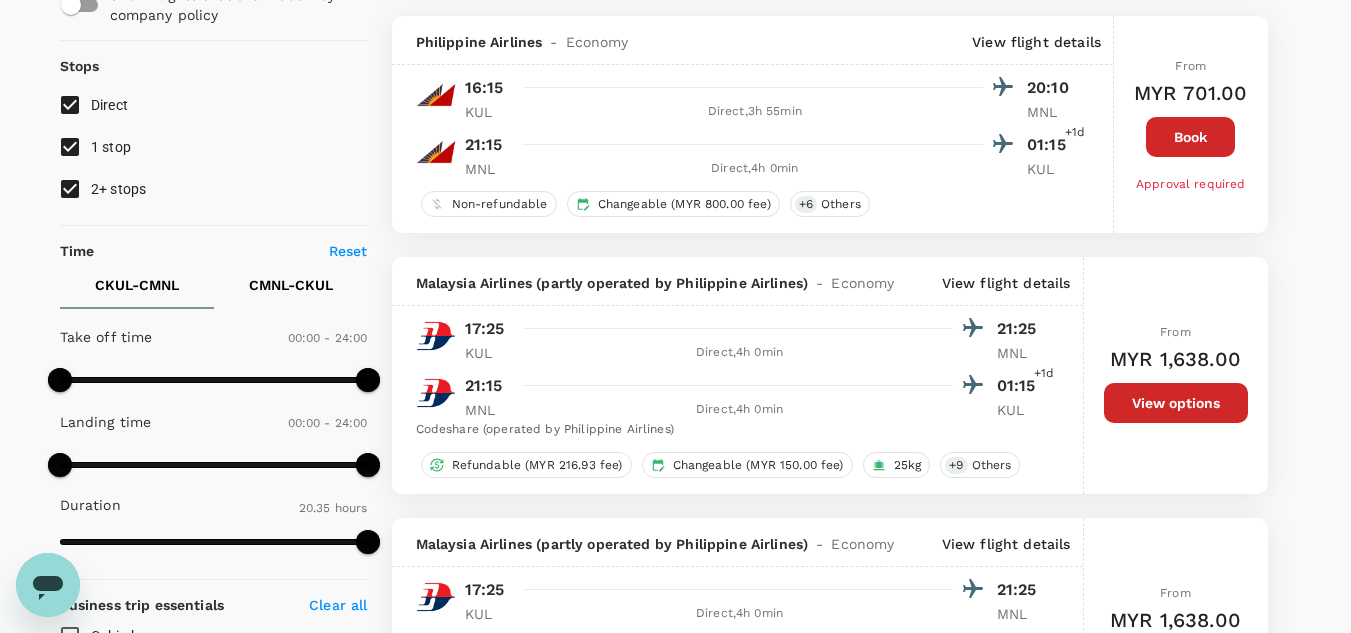 scroll, scrollTop: 0, scrollLeft: 0, axis: both 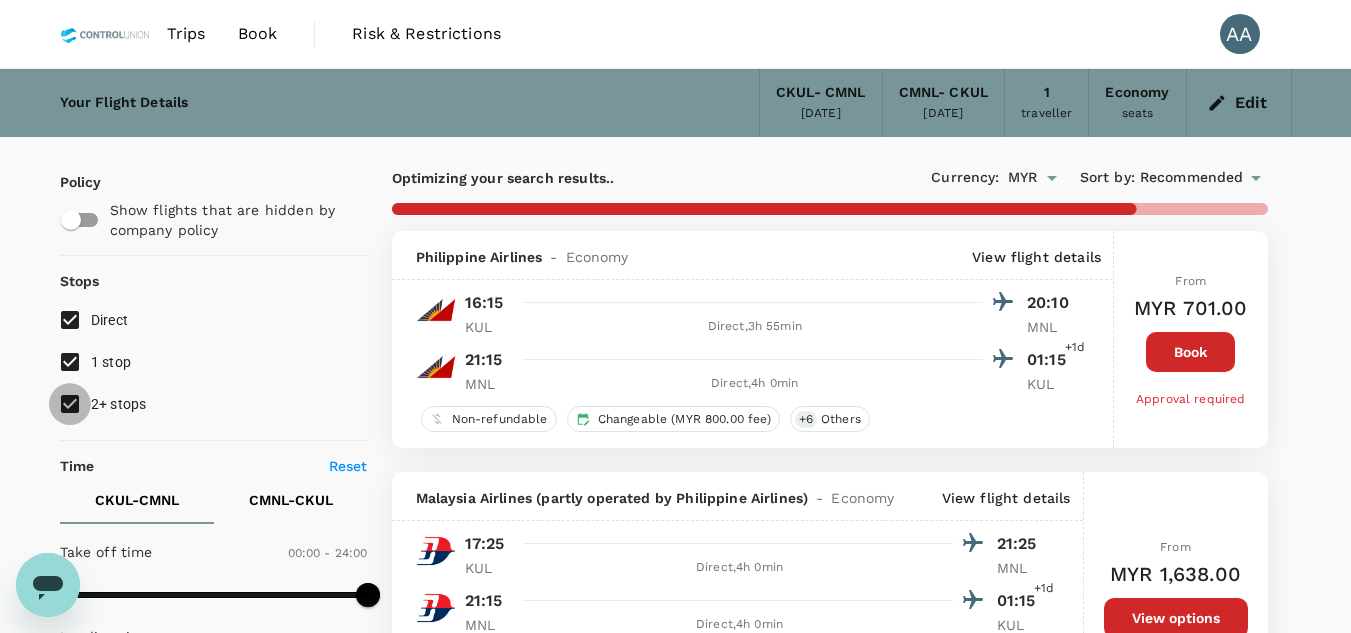 click on "2+ stops" at bounding box center (70, 404) 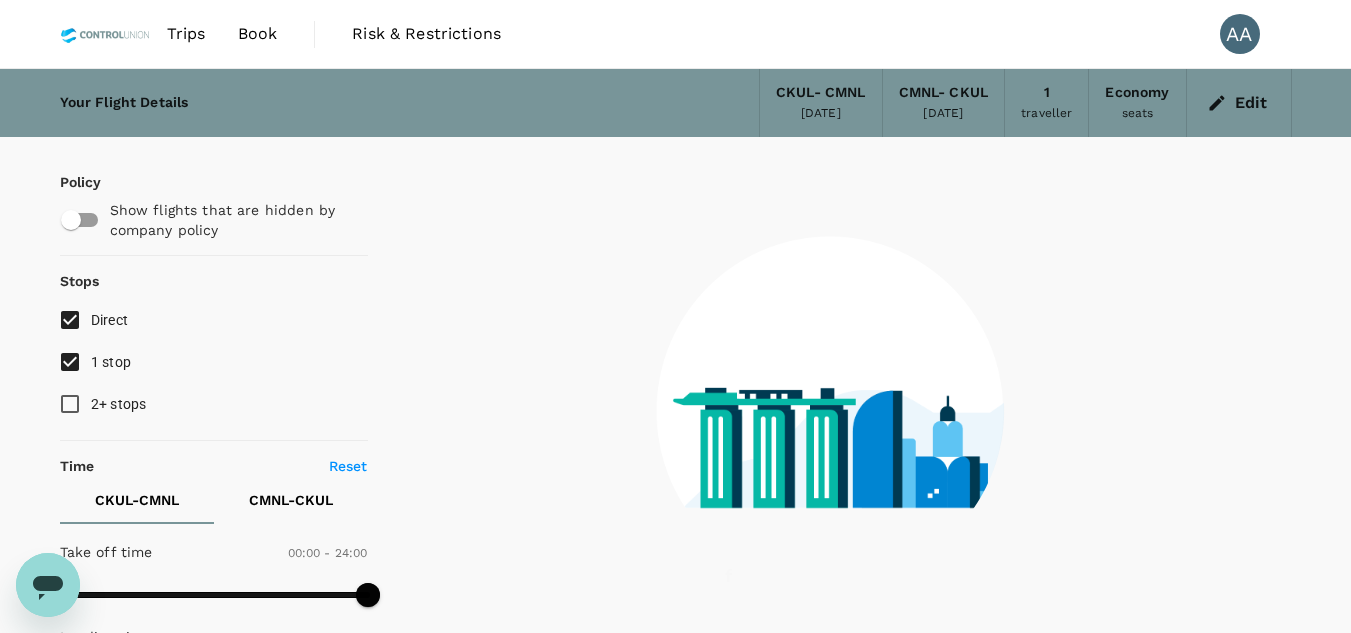 click on "1 stop" at bounding box center (70, 362) 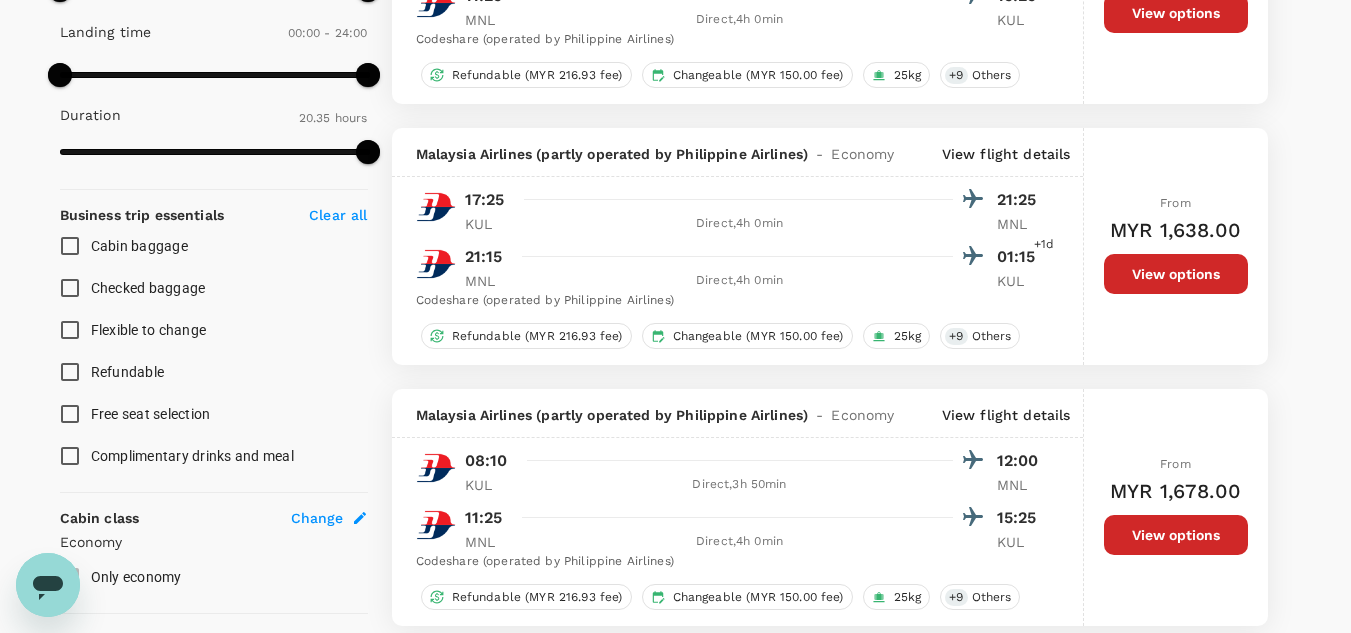 scroll, scrollTop: 600, scrollLeft: 0, axis: vertical 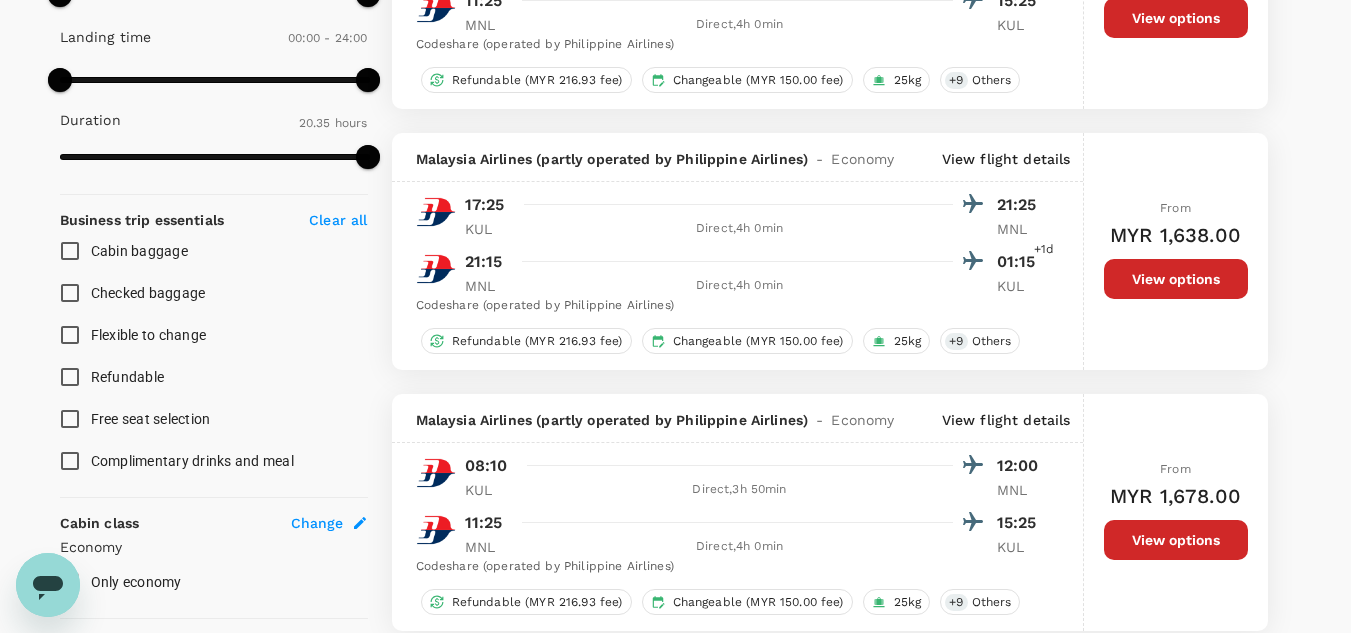 type on "1450" 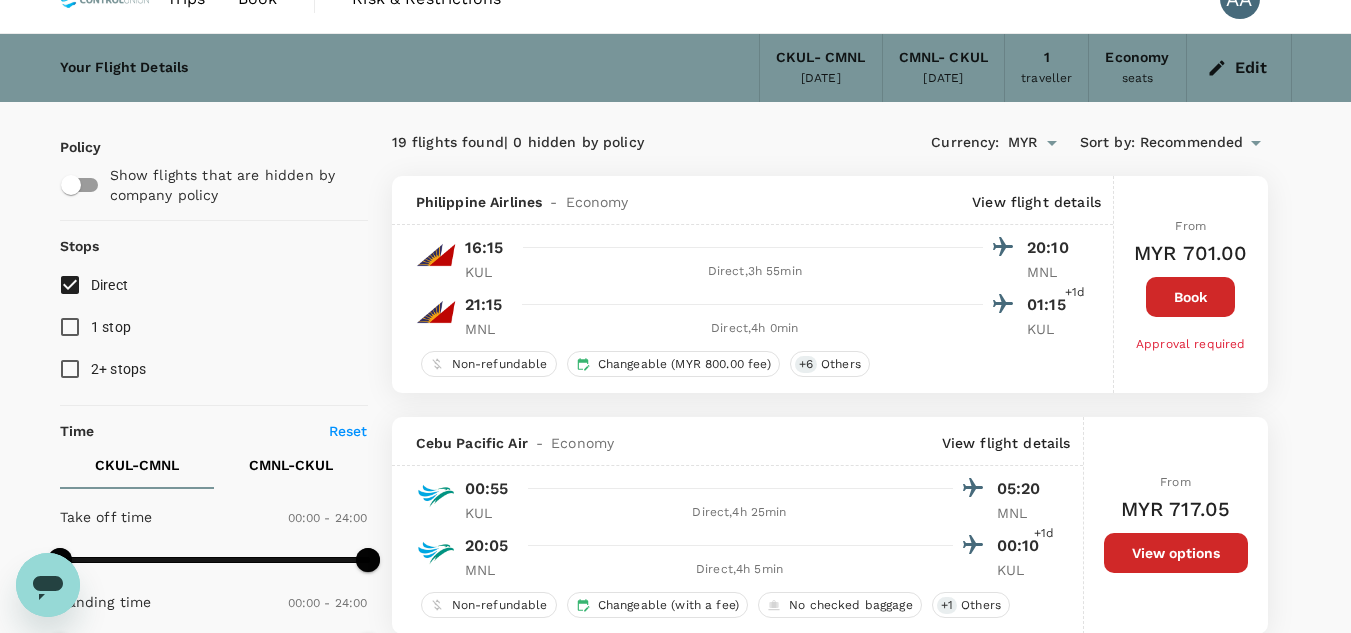 scroll, scrollTop: 0, scrollLeft: 0, axis: both 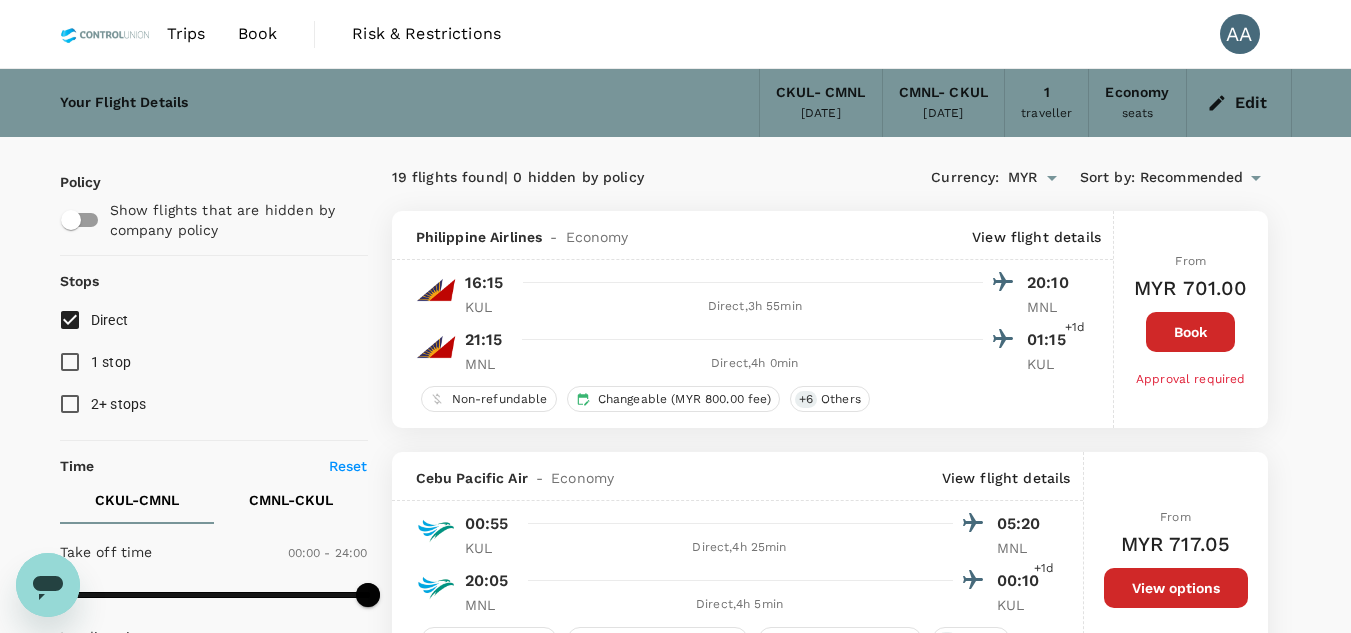 click on "Policy Show flights that are hidden by company policy Stops Direct 1 stop 2+ stops Time Reset CKUL - CMNL CMNL - CKUL Take off time 00:00 - 24:00 Landing time 00:00 - 24:00 Duration 24.10 hours Take off time 00:00 - 24:00 Landing time 00:00 - 24:00 Duration 28.0 hours Business trip essentials Clear all Cabin baggage Checked baggage Flexible to change Refundable Free seat selection Complimentary drinks and meal Cabin class Change Economy Only economy Mix with business Airlines Clear all AirAsia Cathay Pacific Airways Cebu Pacific Air China Southern Malaysia Airlines Philippine Airlines Scoot Singapore Airlines Thai Airways International Vietnam Airlines Other Exclude code share flights 19   flights found  |   0   hidden by policy Currency :  MYR Sort by :  Recommended Philippine Airlines     - Economy   View flight details 16:15 20:10 KUL Direct ,  3h 55min MNL 21:15 01:15 +1d MNL Direct ,  4h 0min KUL Non-refundable Changeable (MYR 800.00 fee) + 6 Others From MYR 701.00 Book Approval required   - Economy   ," at bounding box center (676, 2732) 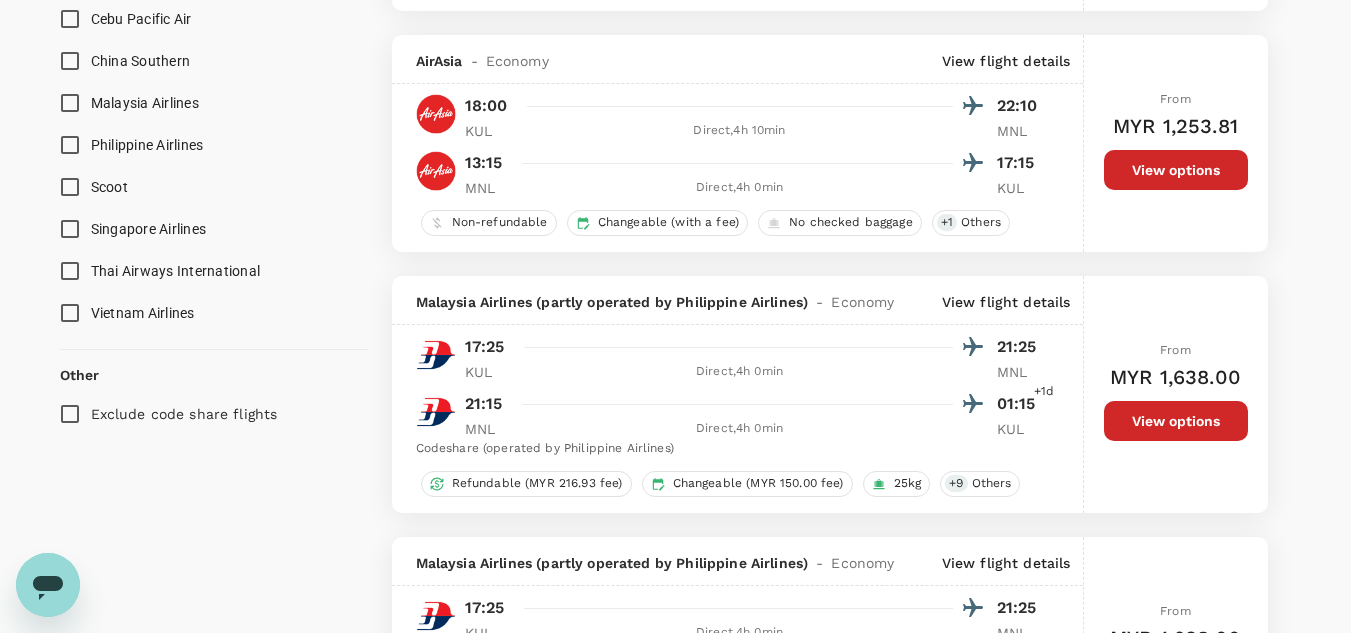 scroll, scrollTop: 1400, scrollLeft: 0, axis: vertical 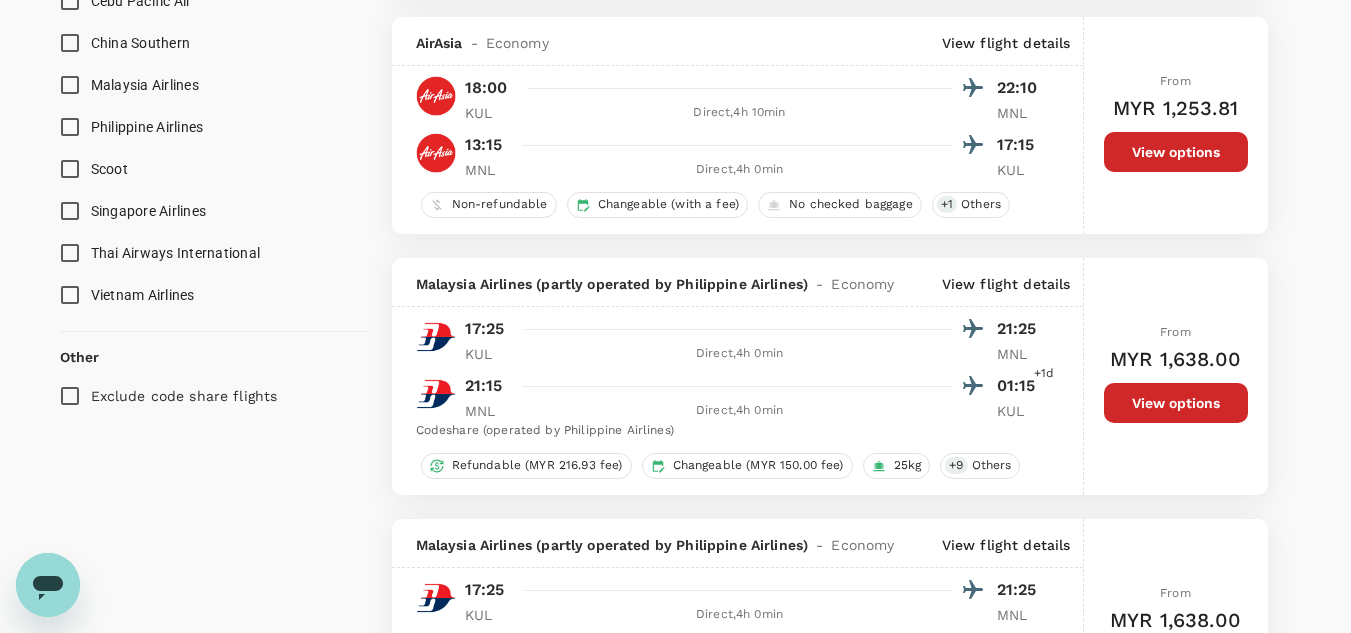 click 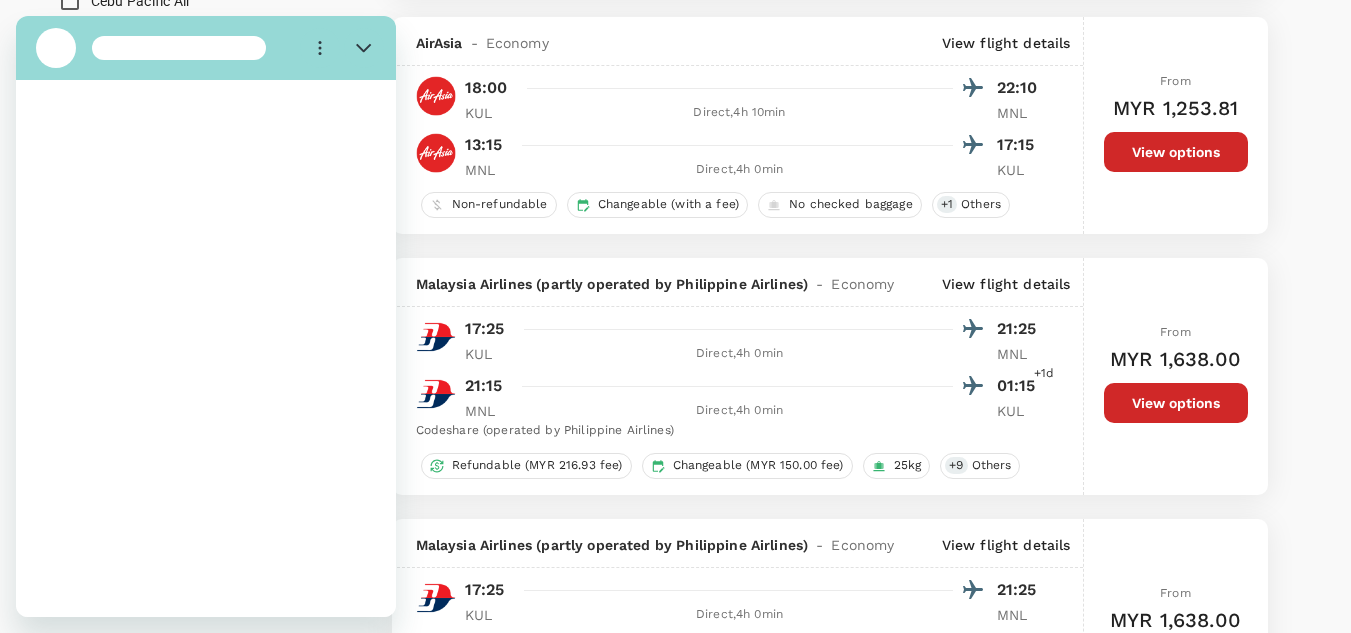 scroll, scrollTop: 0, scrollLeft: 0, axis: both 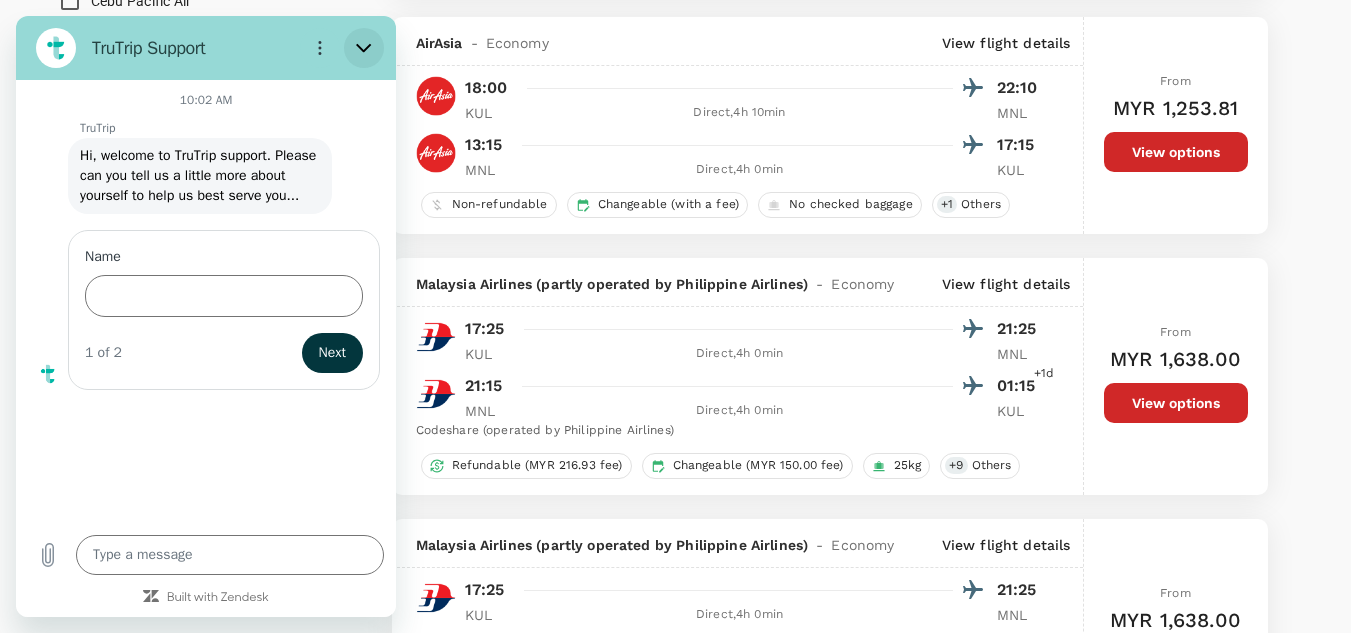 click 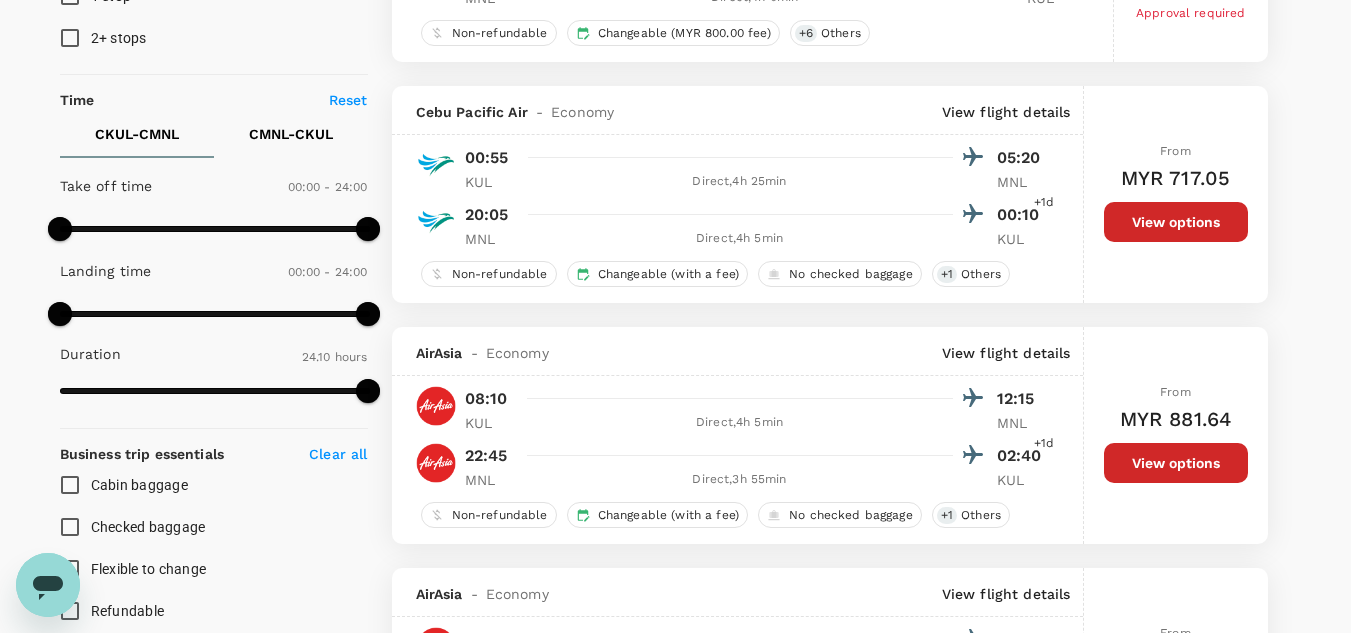scroll, scrollTop: 0, scrollLeft: 0, axis: both 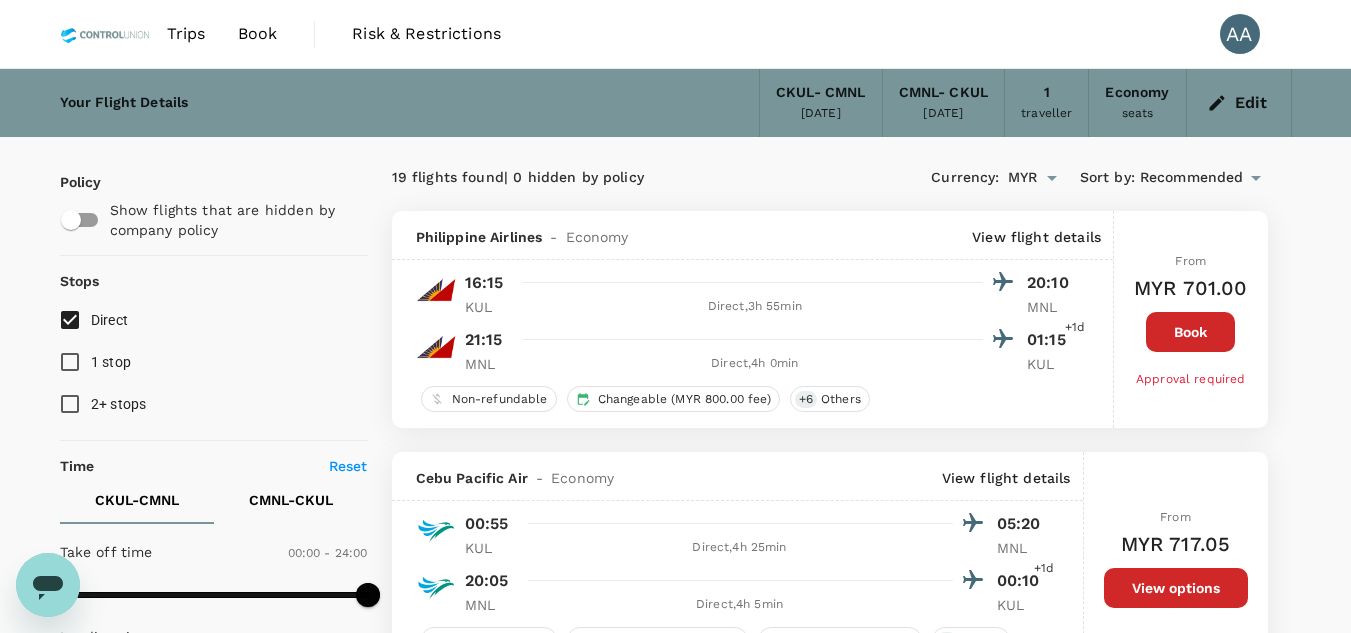 click on "Edit" at bounding box center [1239, 103] 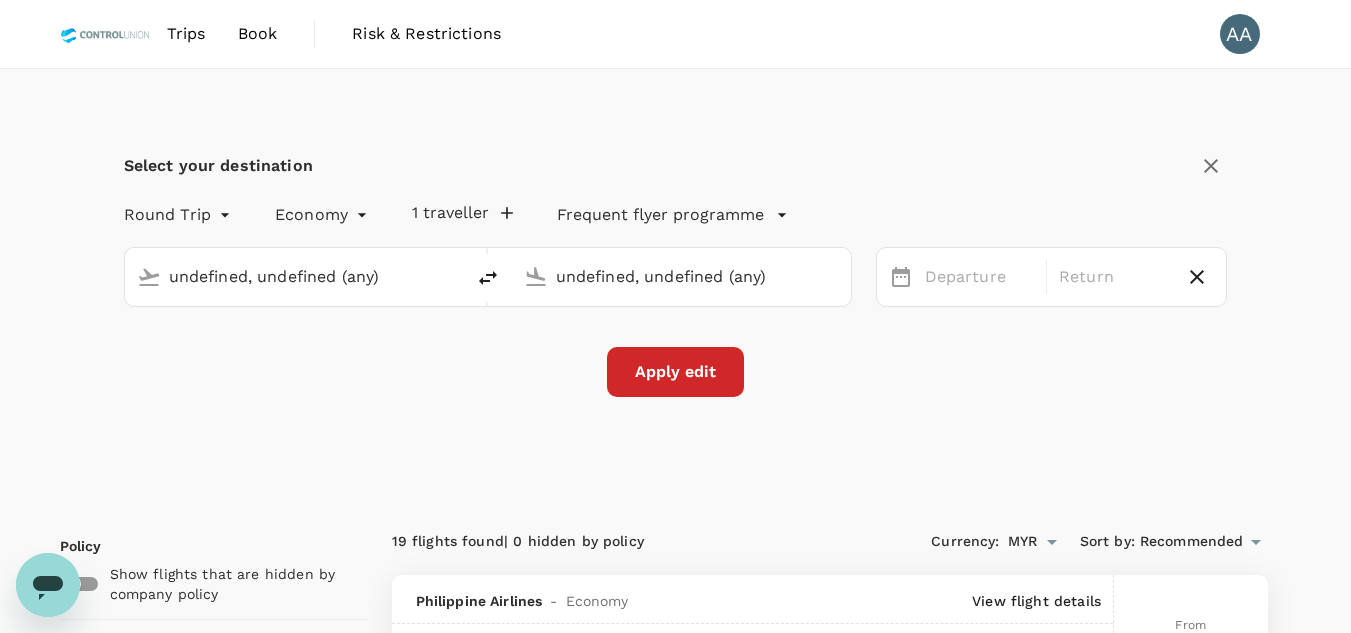 type 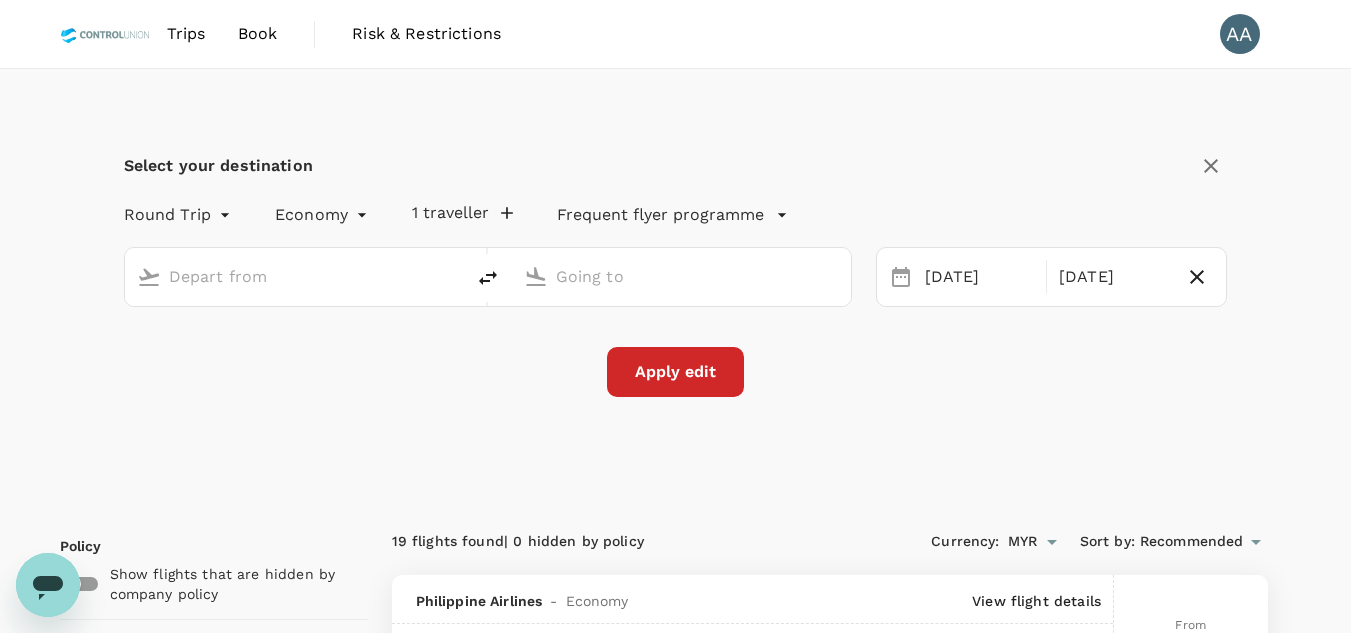 type on "[GEOGRAPHIC_DATA], [GEOGRAPHIC_DATA] (any)" 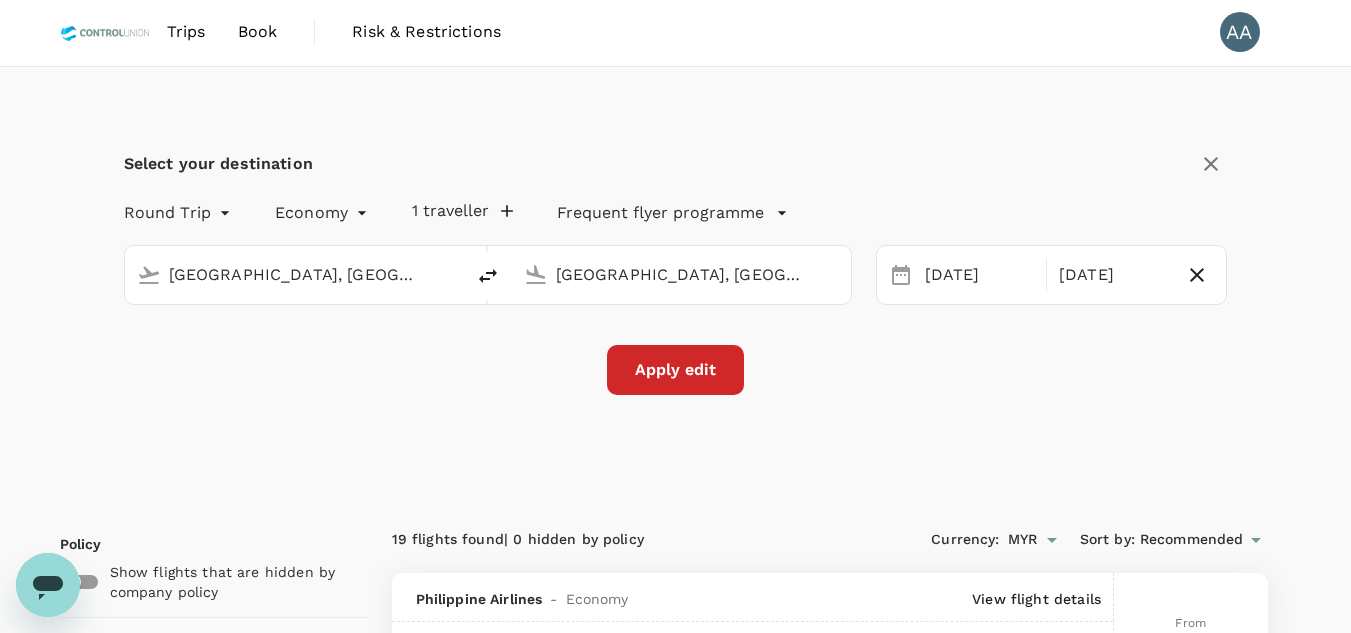 scroll, scrollTop: 0, scrollLeft: 0, axis: both 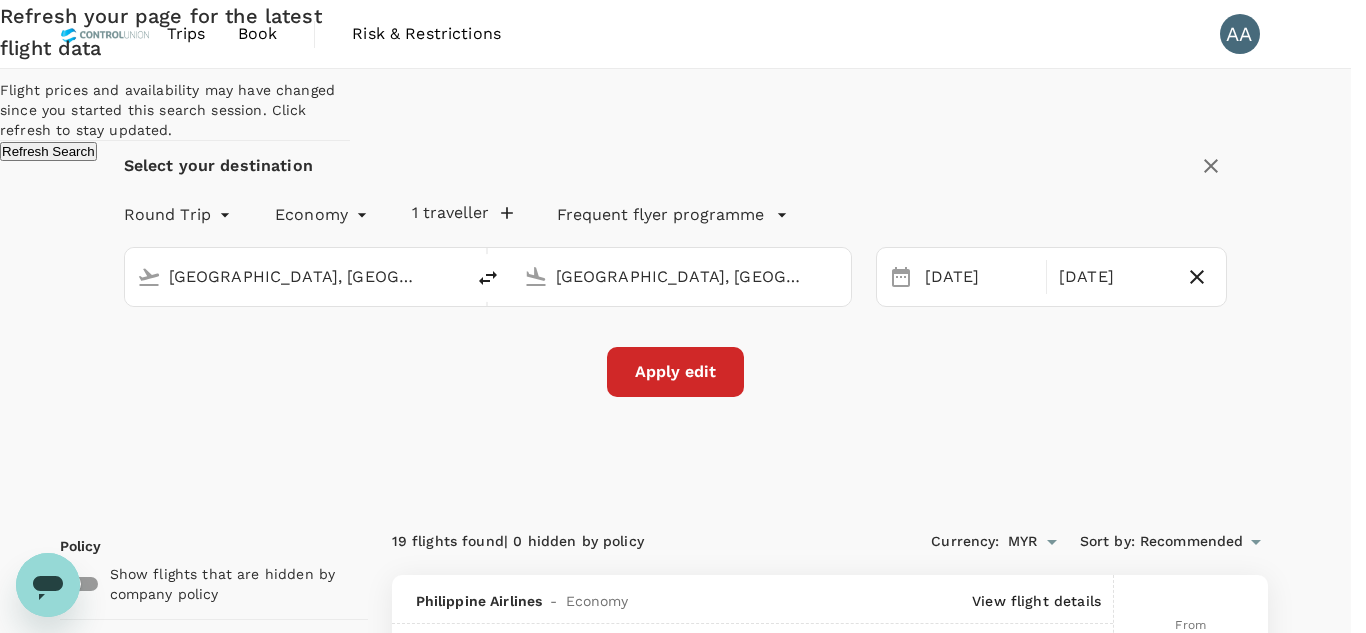 type on "x" 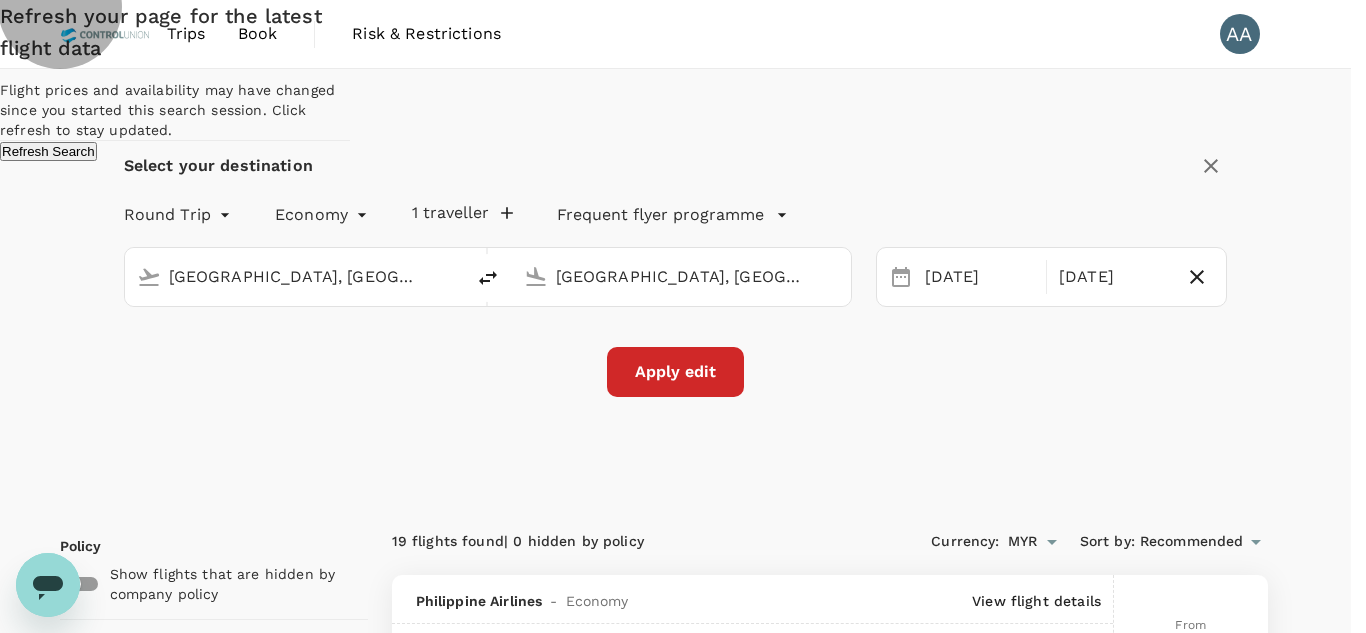 click on "Refresh Search" at bounding box center [48, 151] 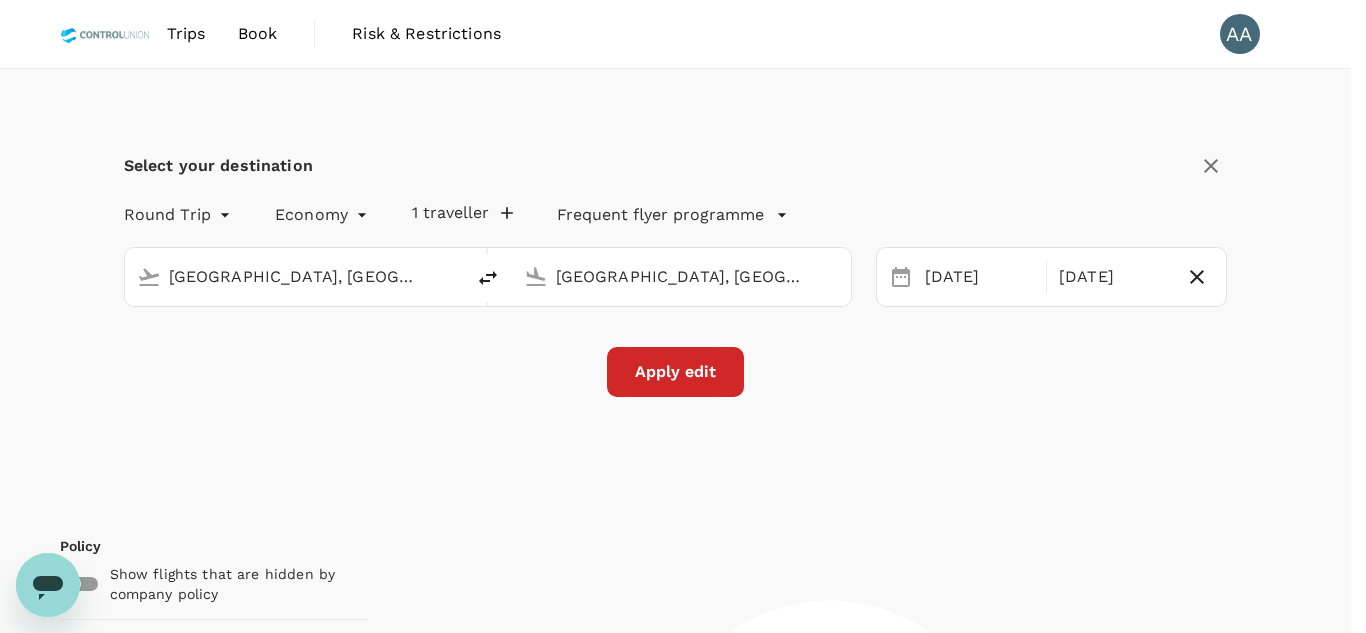 type 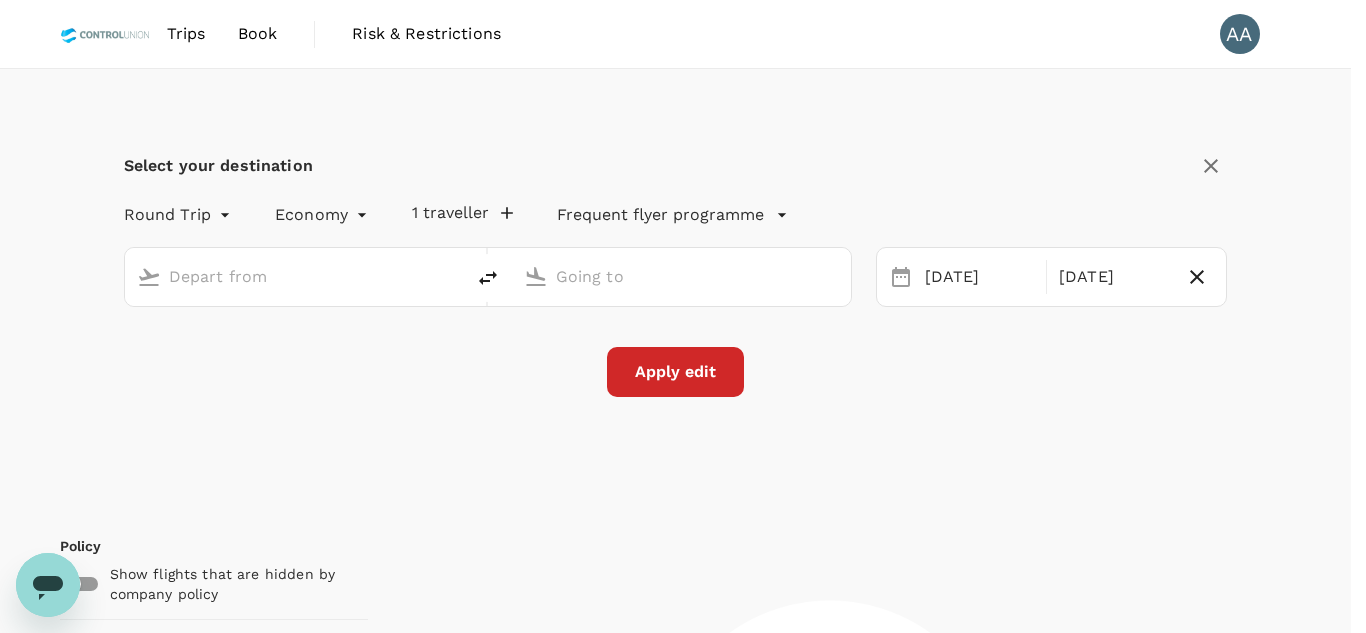 type on "[GEOGRAPHIC_DATA], [GEOGRAPHIC_DATA] (any)" 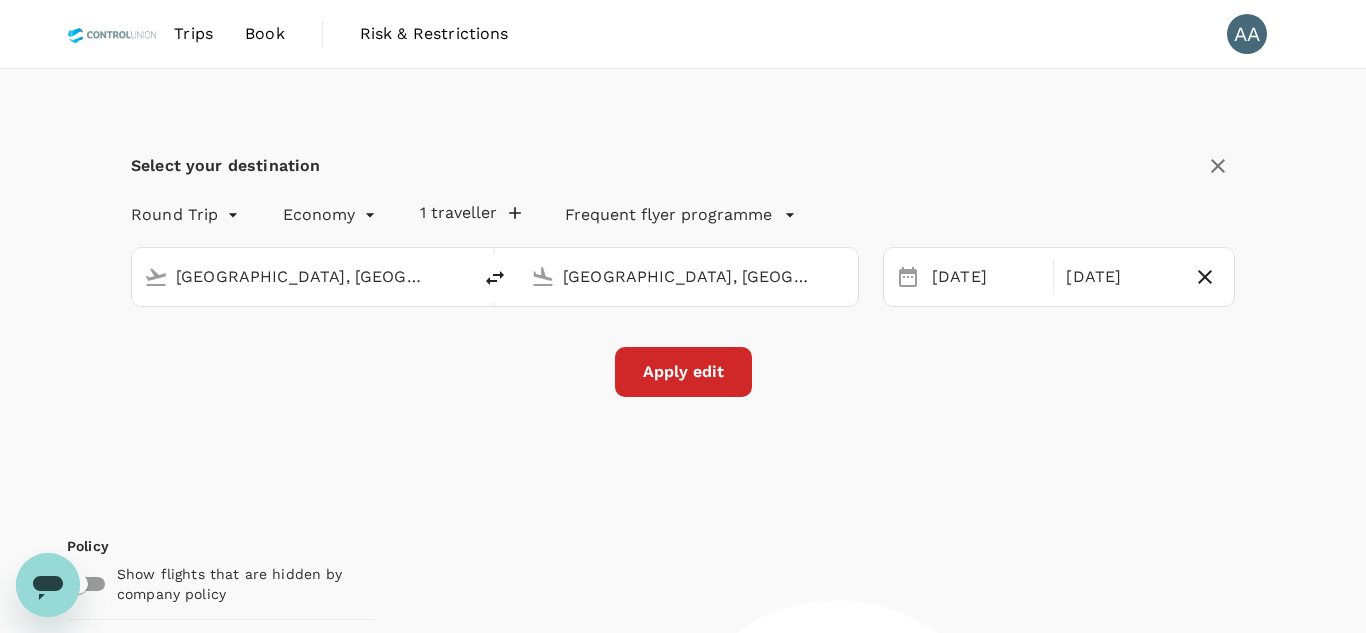type on "1235" 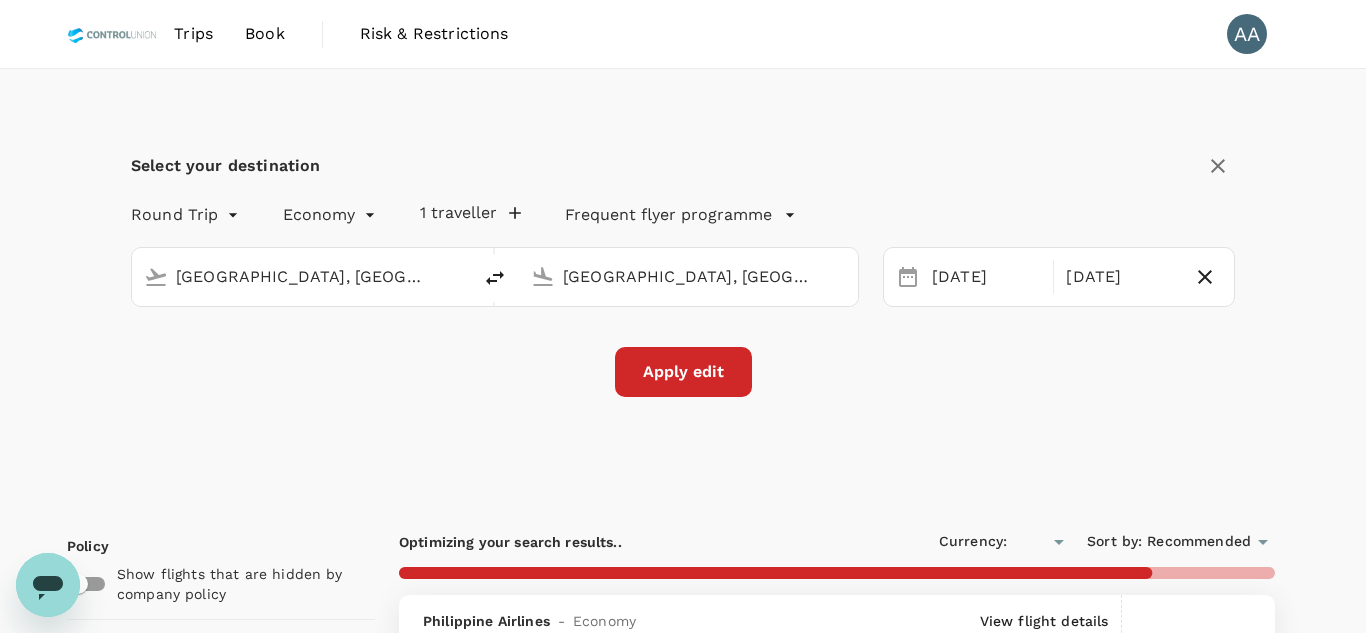 type on "MYR" 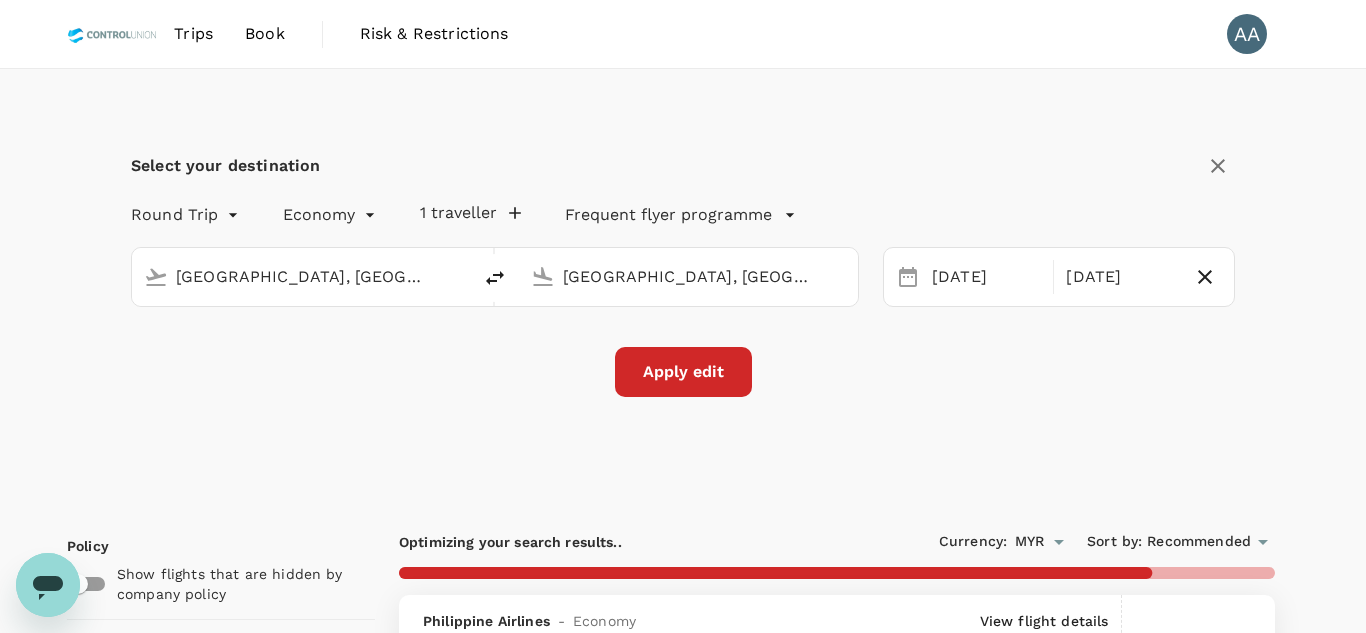 type on "1450" 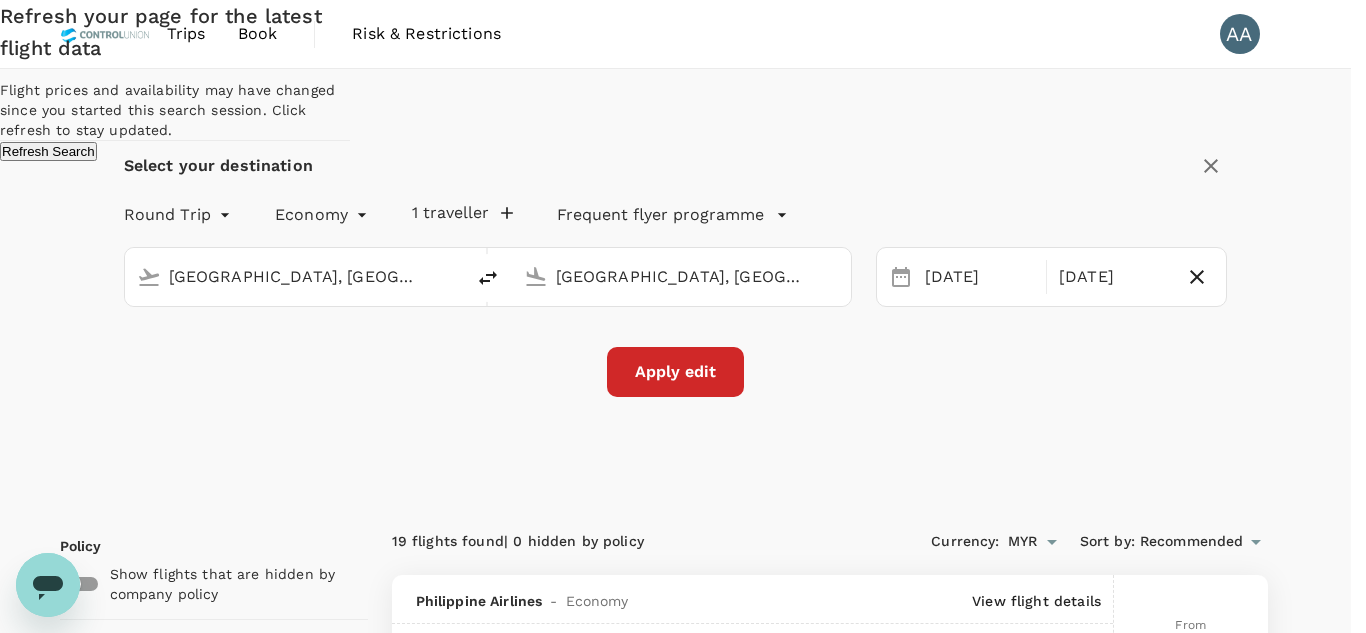 type on "x" 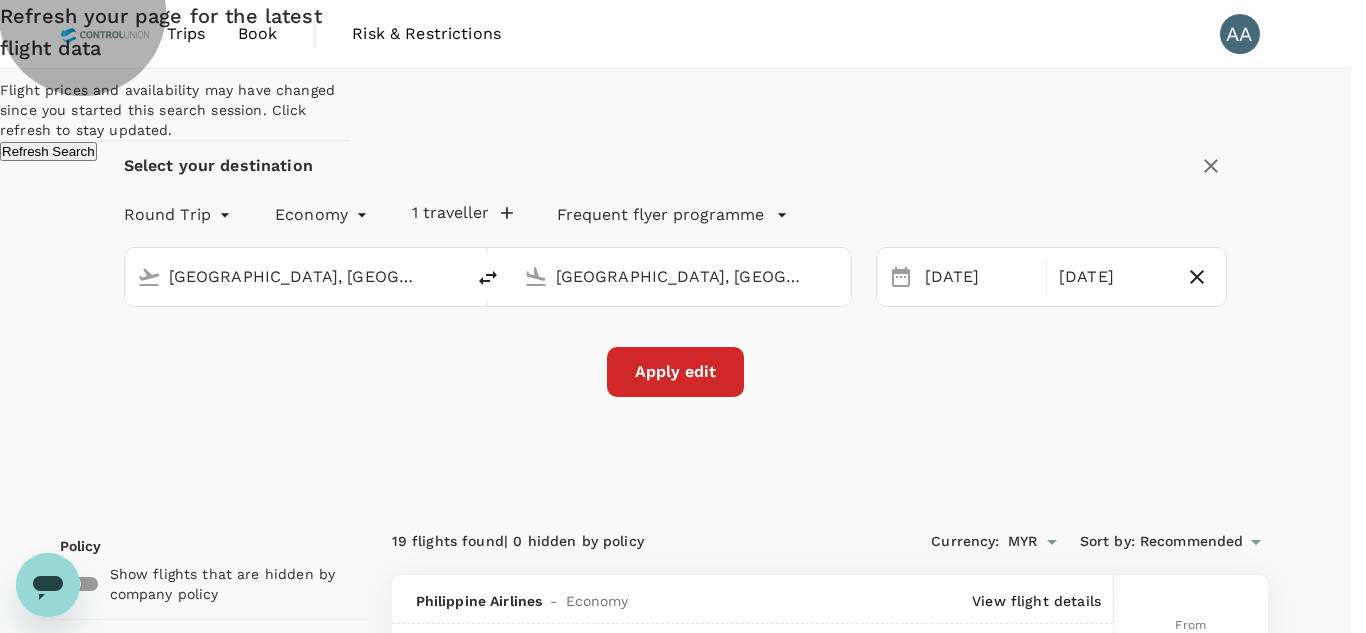 click on "Refresh Search" at bounding box center (48, 151) 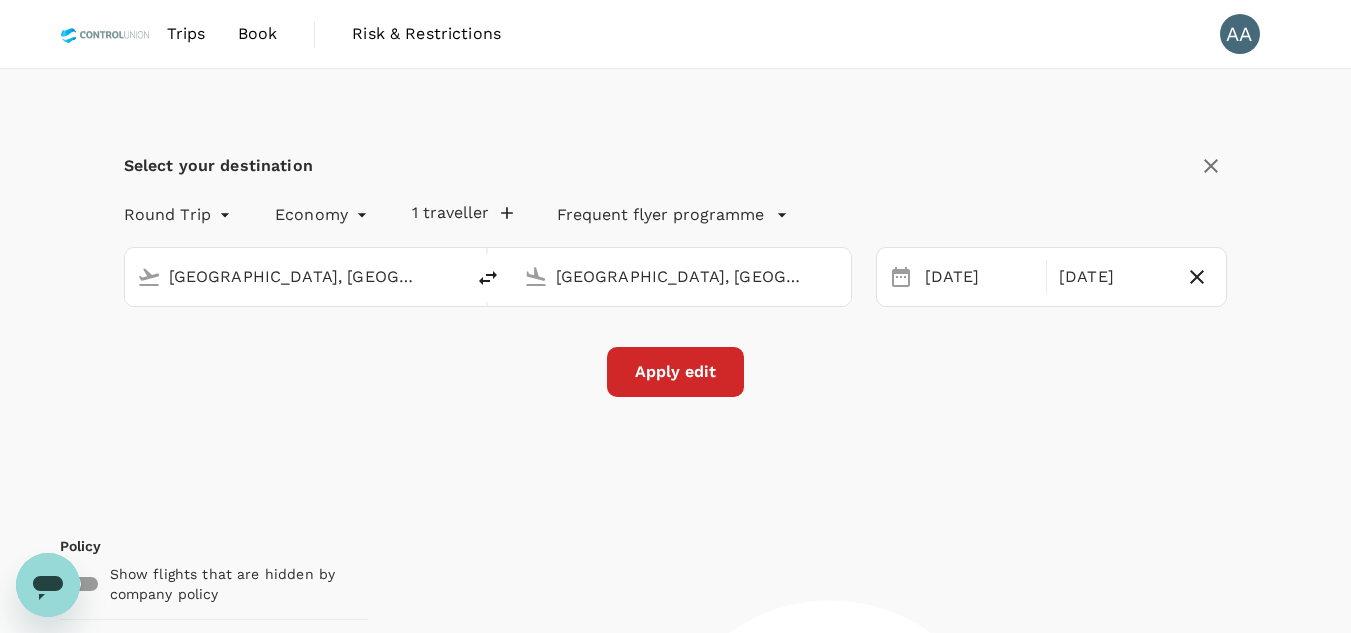 type 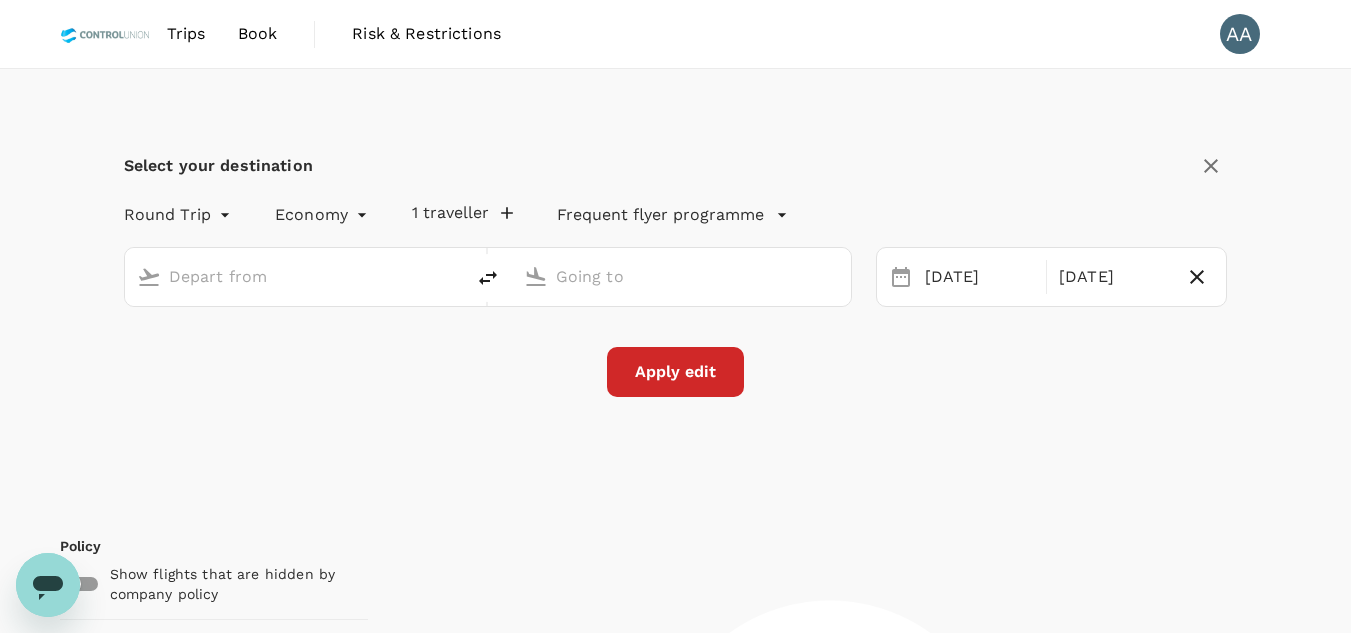 type on "[GEOGRAPHIC_DATA], [GEOGRAPHIC_DATA] (any)" 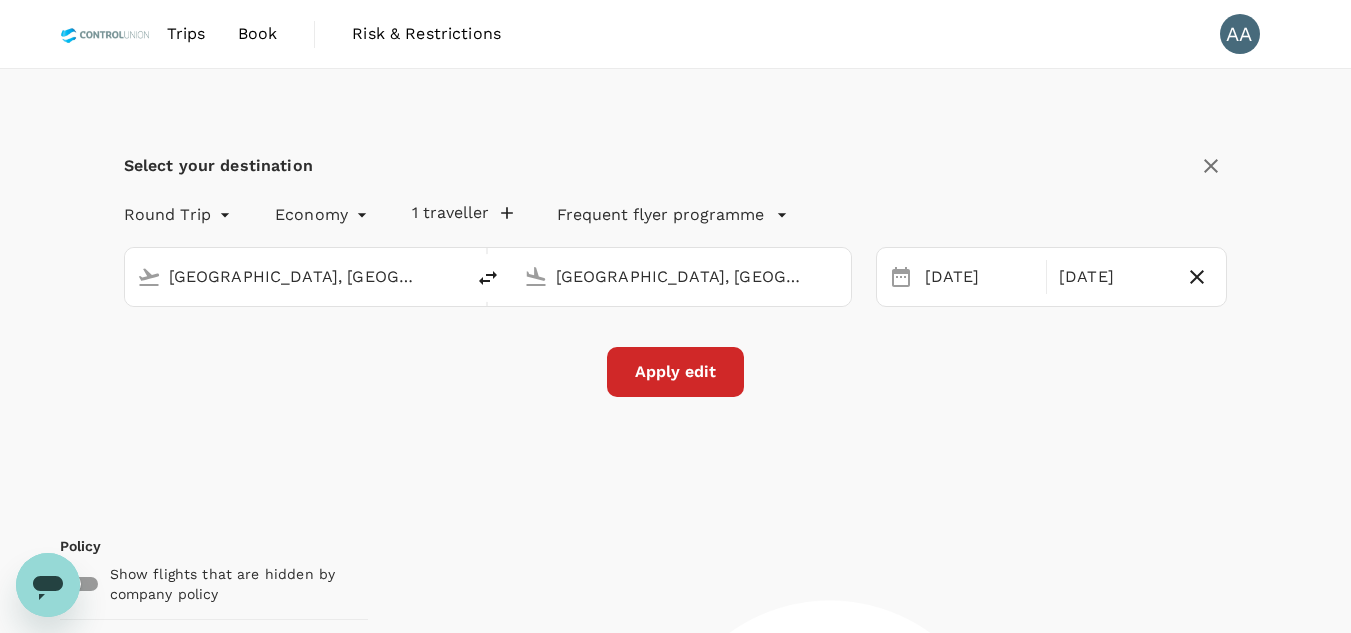 click on "Book" at bounding box center [258, 34] 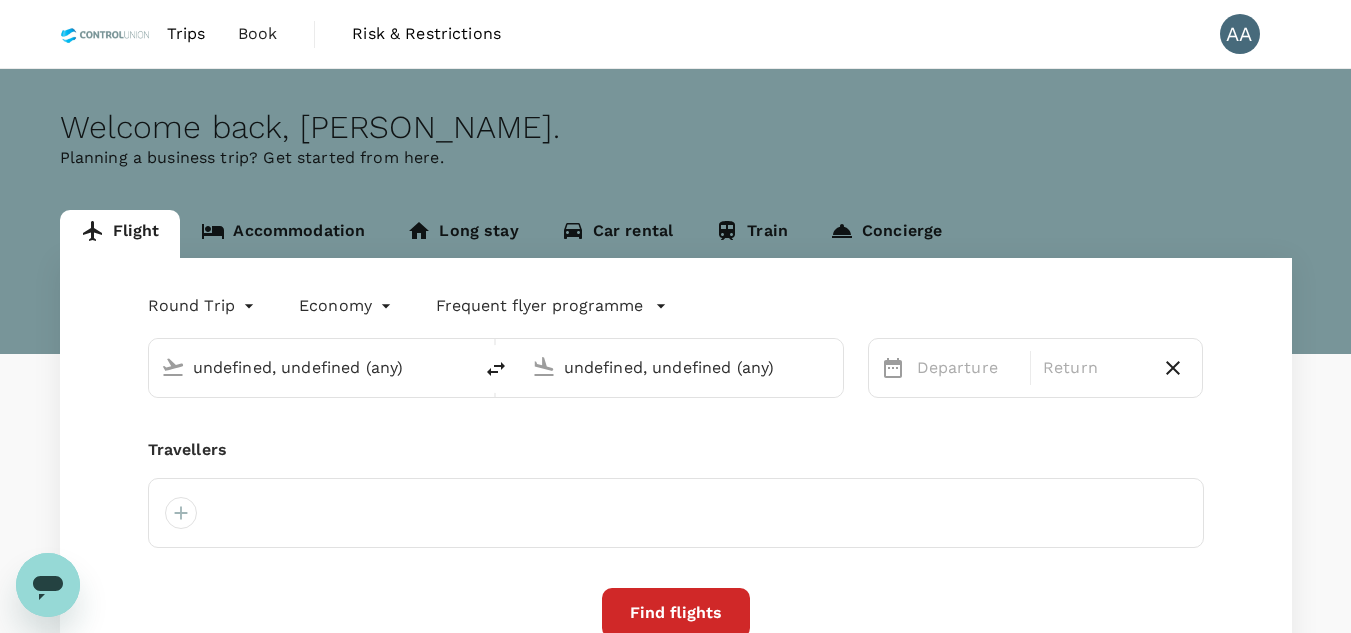 type on "[GEOGRAPHIC_DATA], [GEOGRAPHIC_DATA] (any)" 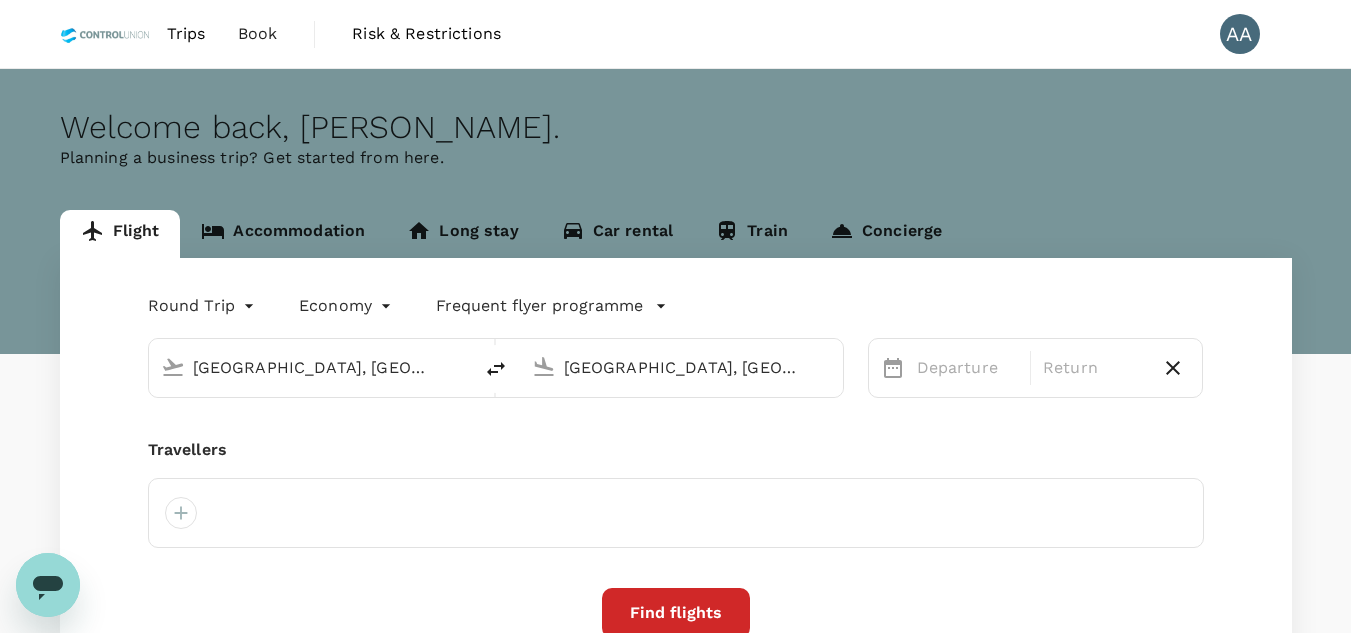 type 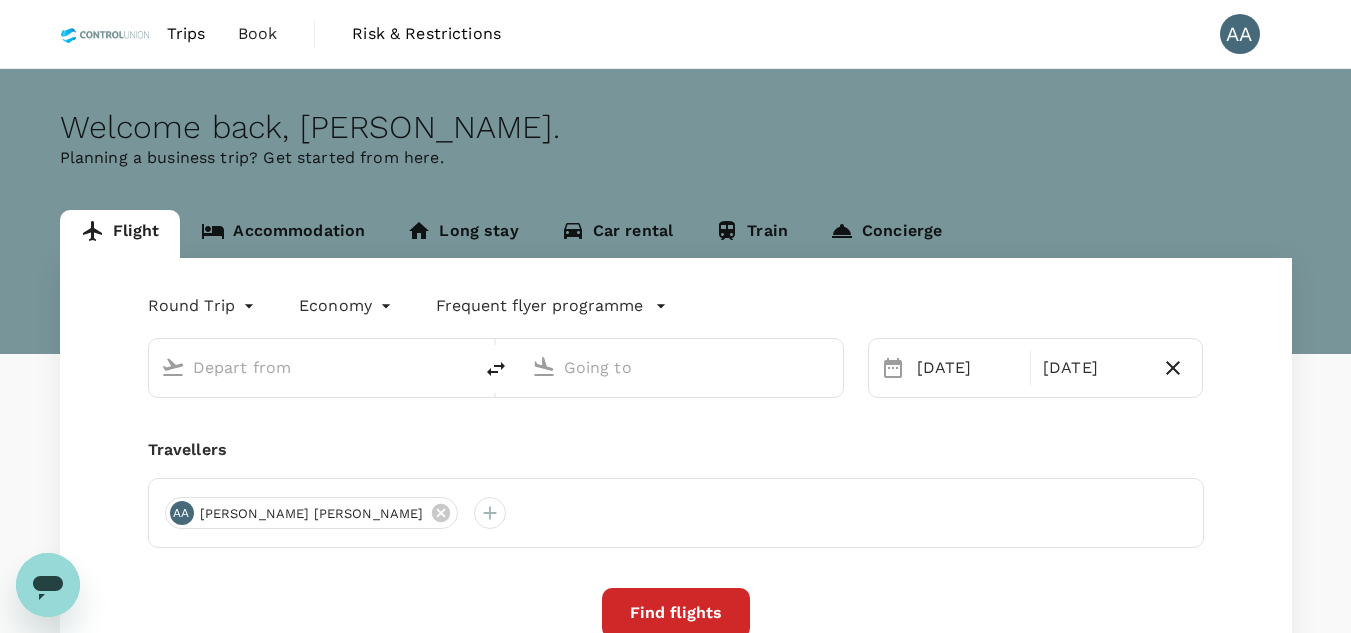 type on "[GEOGRAPHIC_DATA], [GEOGRAPHIC_DATA] (any)" 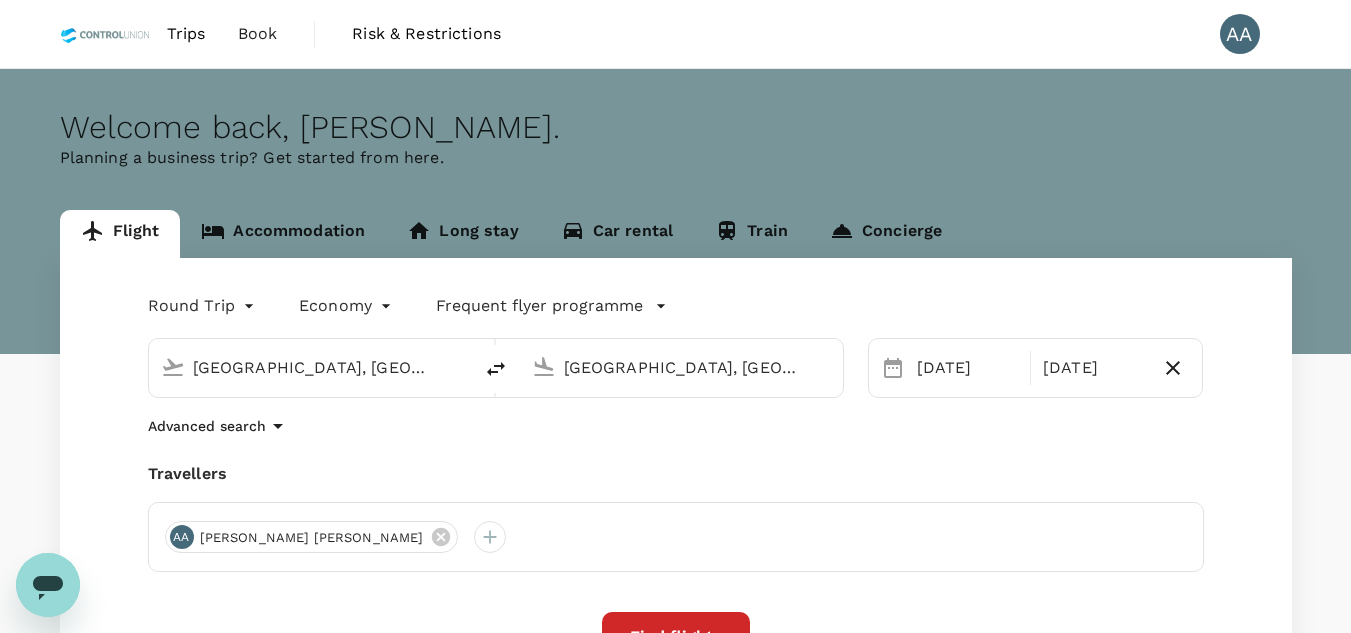 type 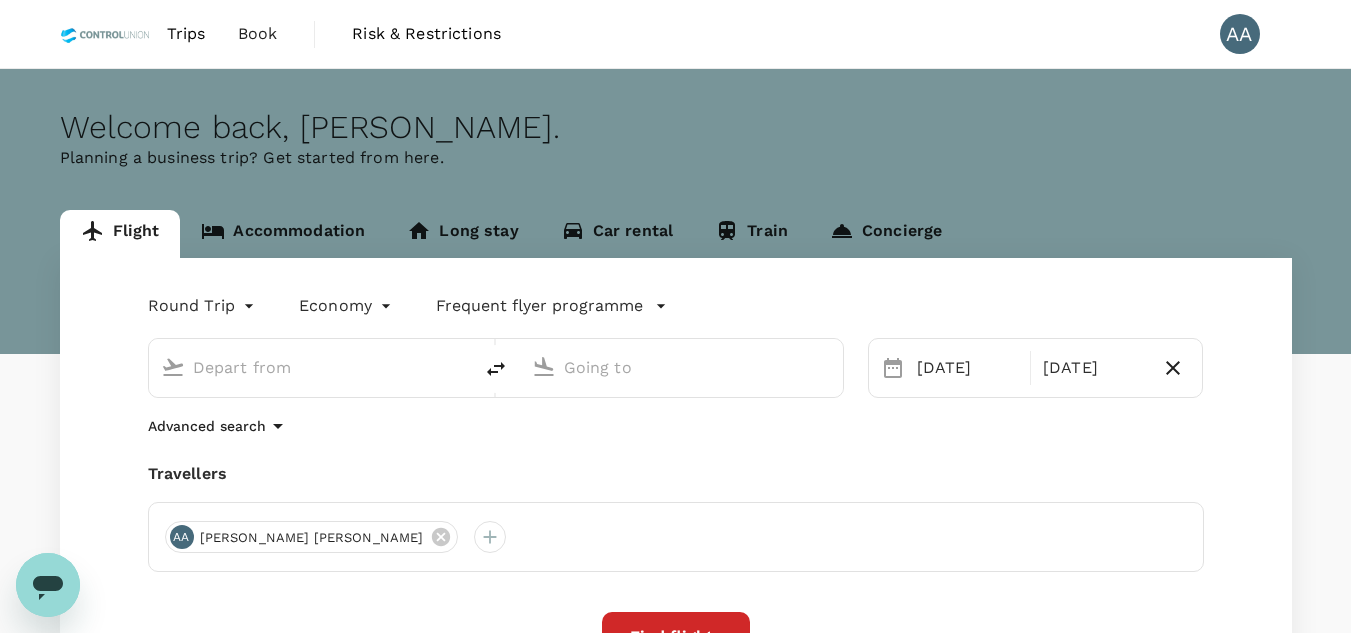 type on "[GEOGRAPHIC_DATA], [GEOGRAPHIC_DATA] (any)" 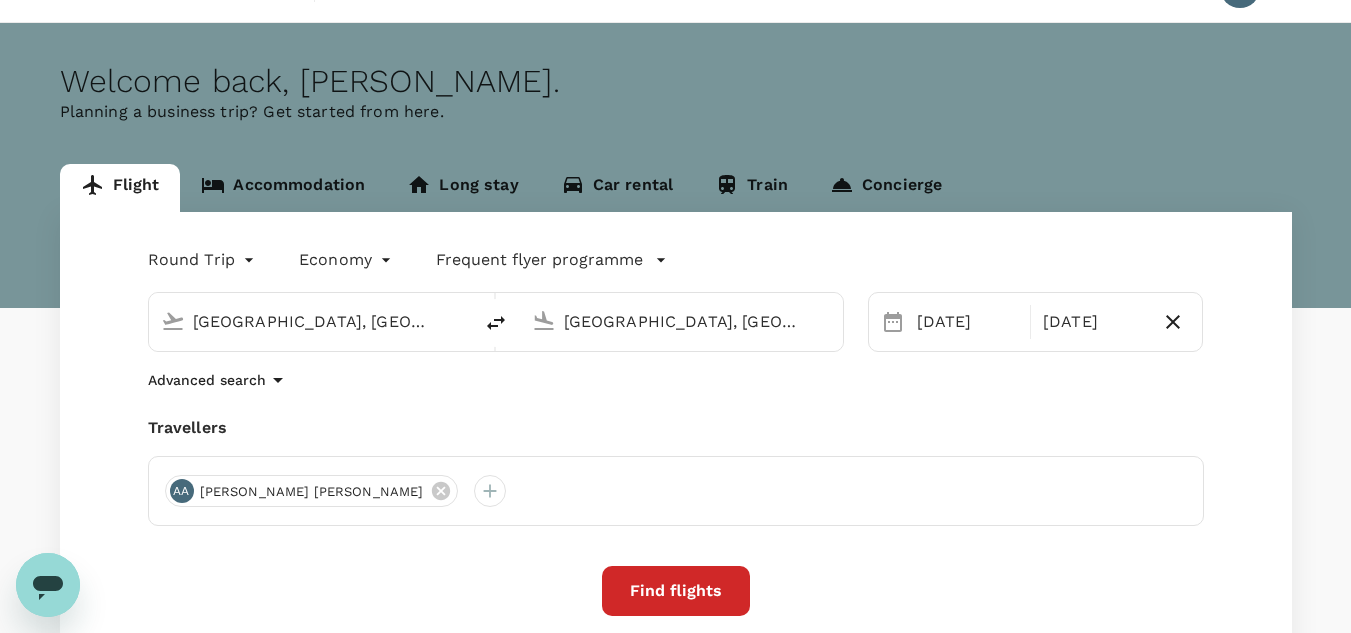 scroll, scrollTop: 0, scrollLeft: 0, axis: both 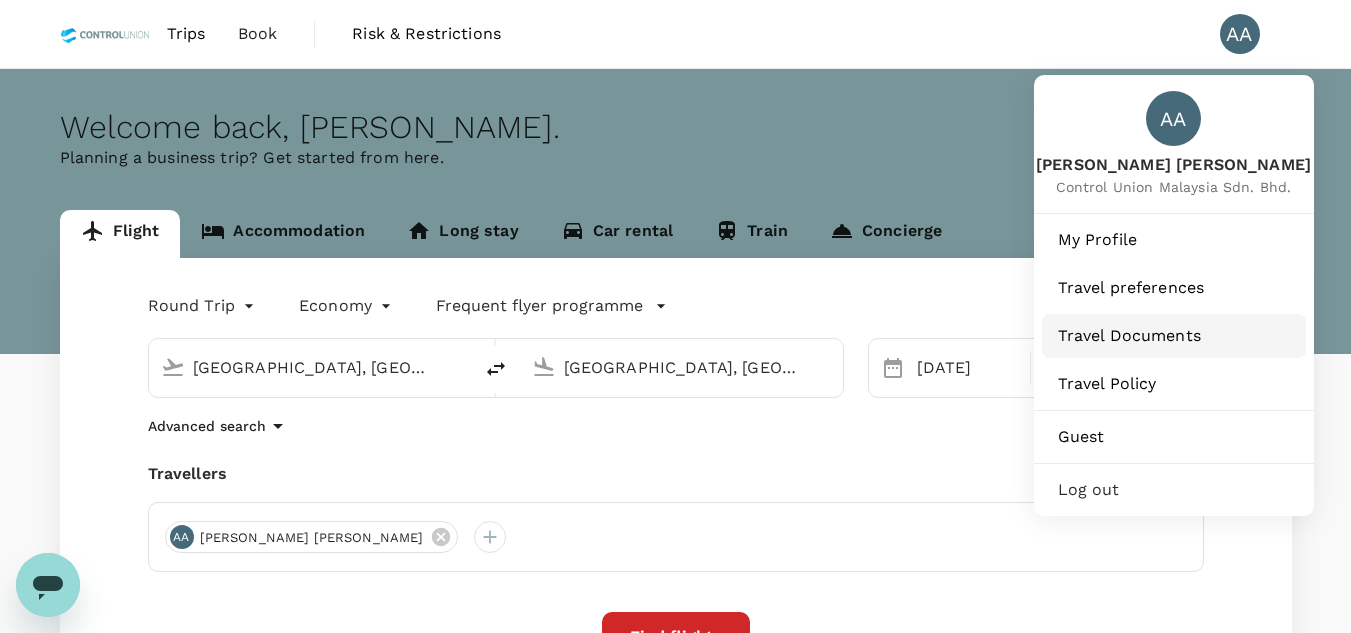 click on "Travel Documents" at bounding box center [1174, 336] 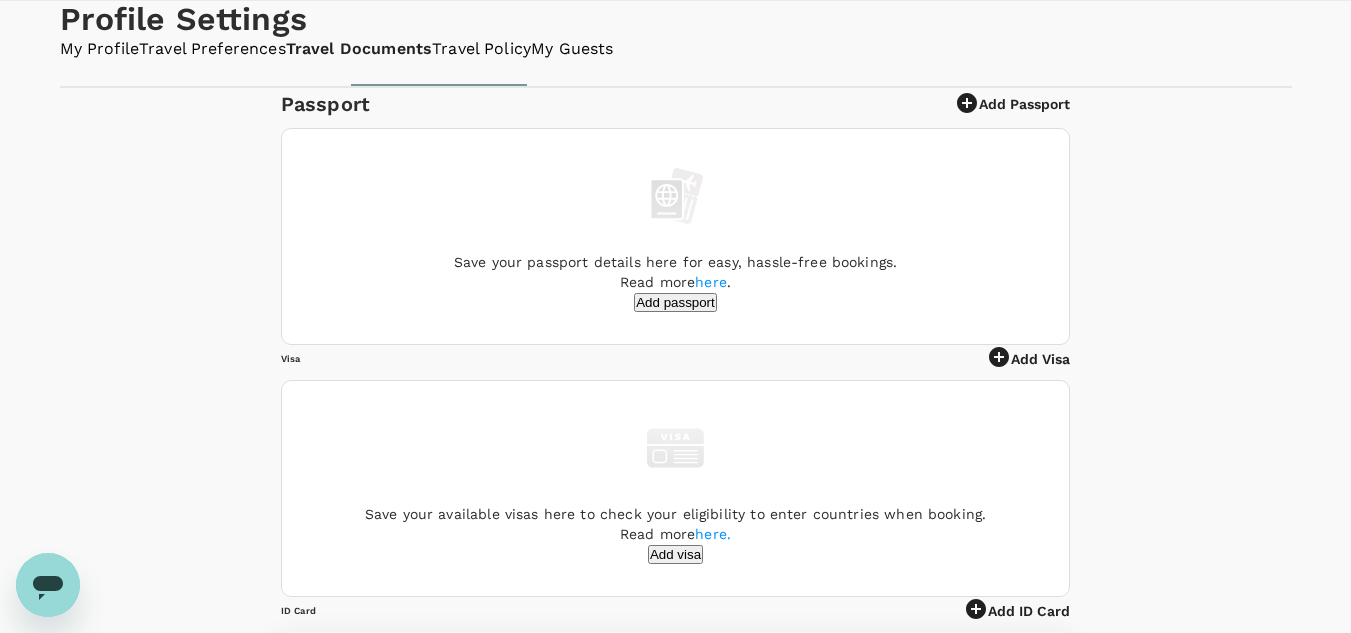 scroll, scrollTop: 200, scrollLeft: 0, axis: vertical 